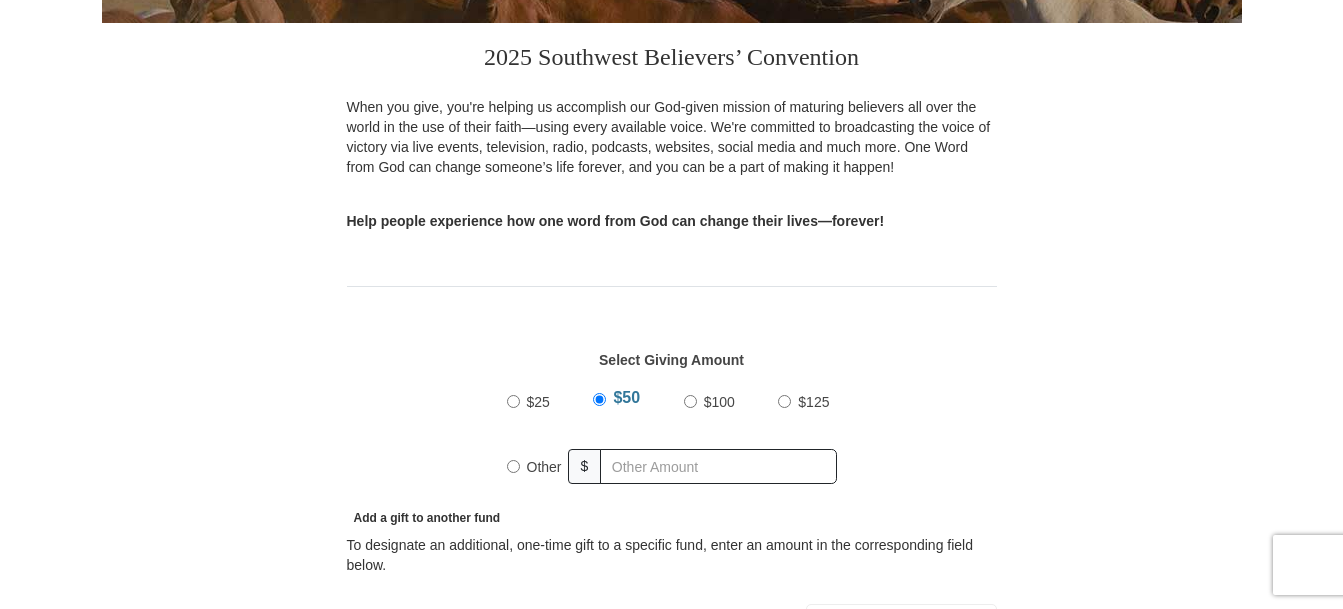 scroll, scrollTop: 400, scrollLeft: 0, axis: vertical 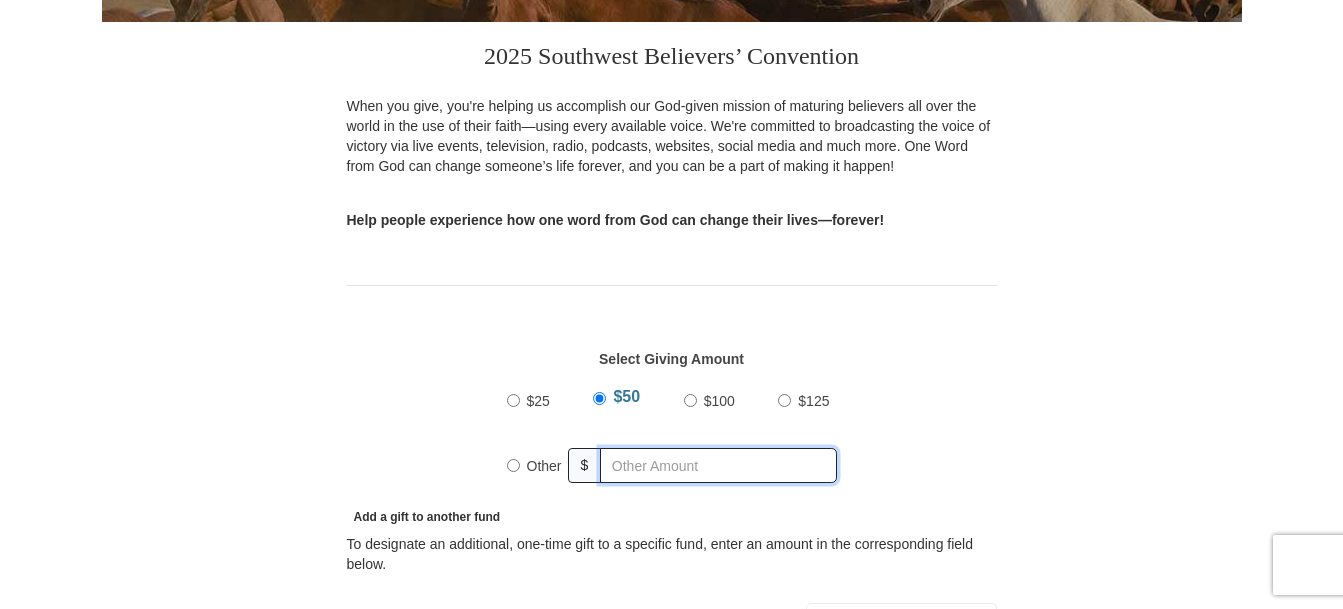 radio on "true" 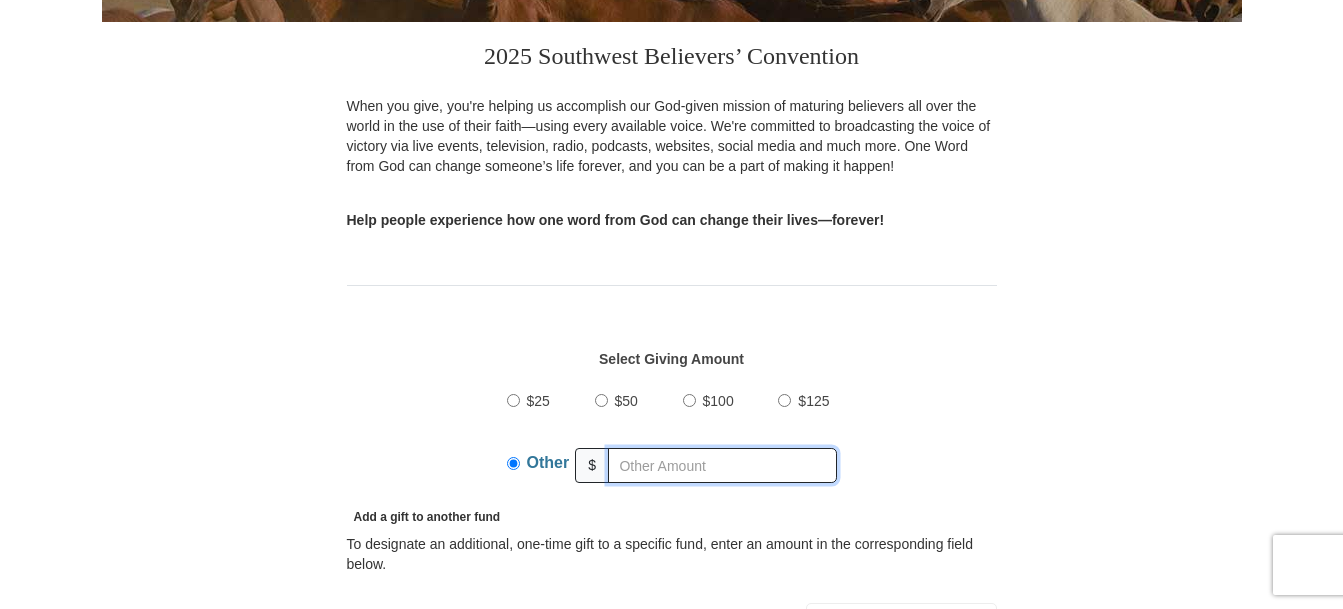 click at bounding box center [722, 465] 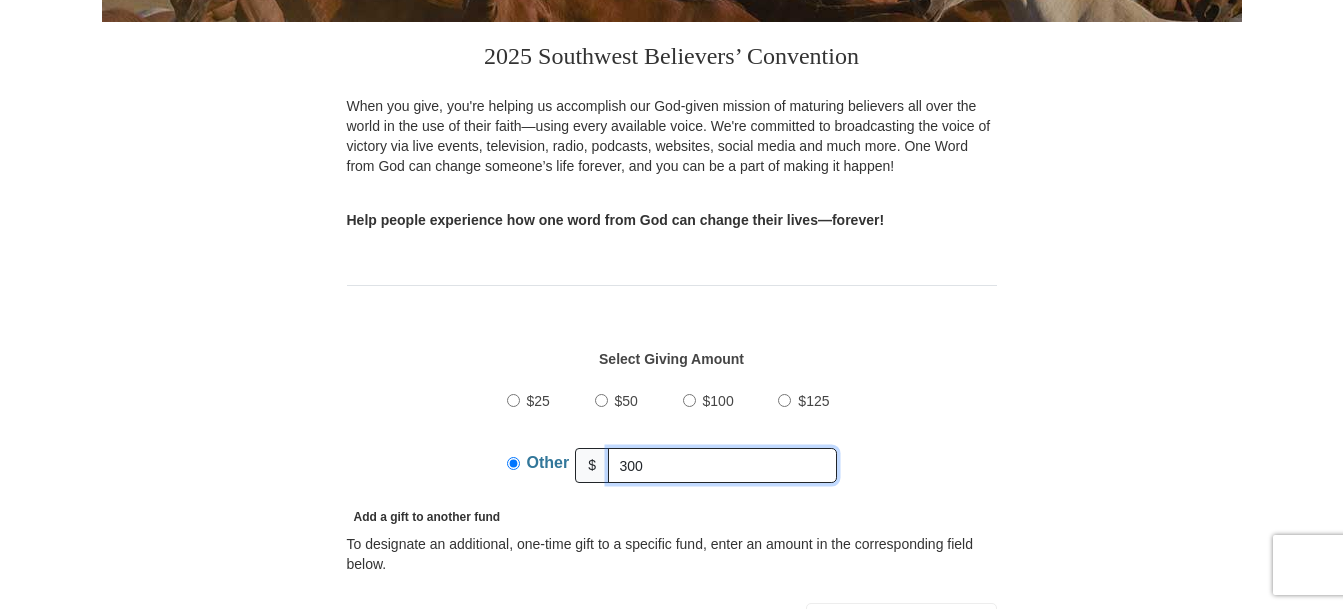 type on "300" 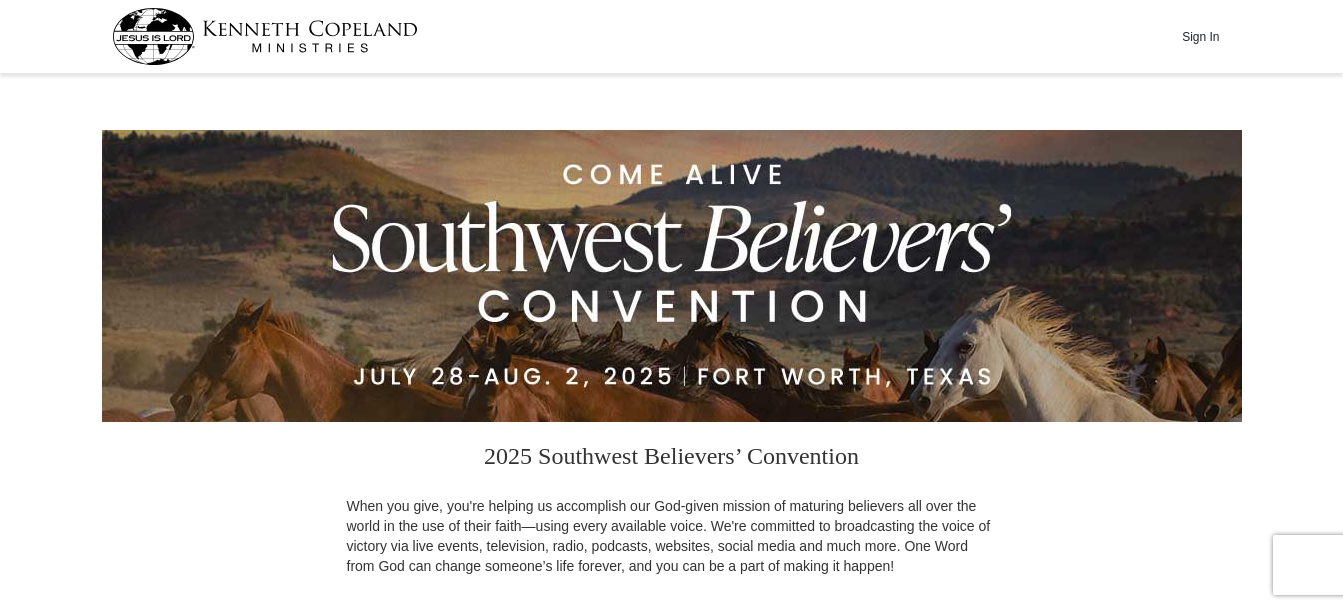 scroll, scrollTop: 400, scrollLeft: 0, axis: vertical 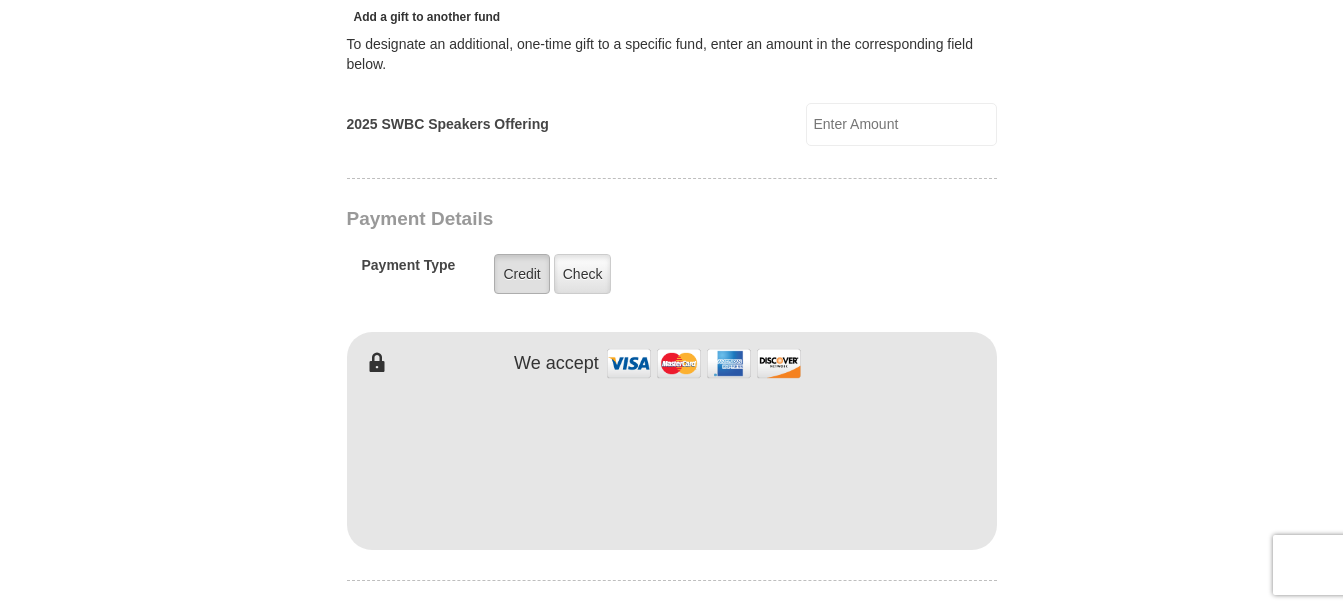 click on "Credit" at bounding box center [521, 274] 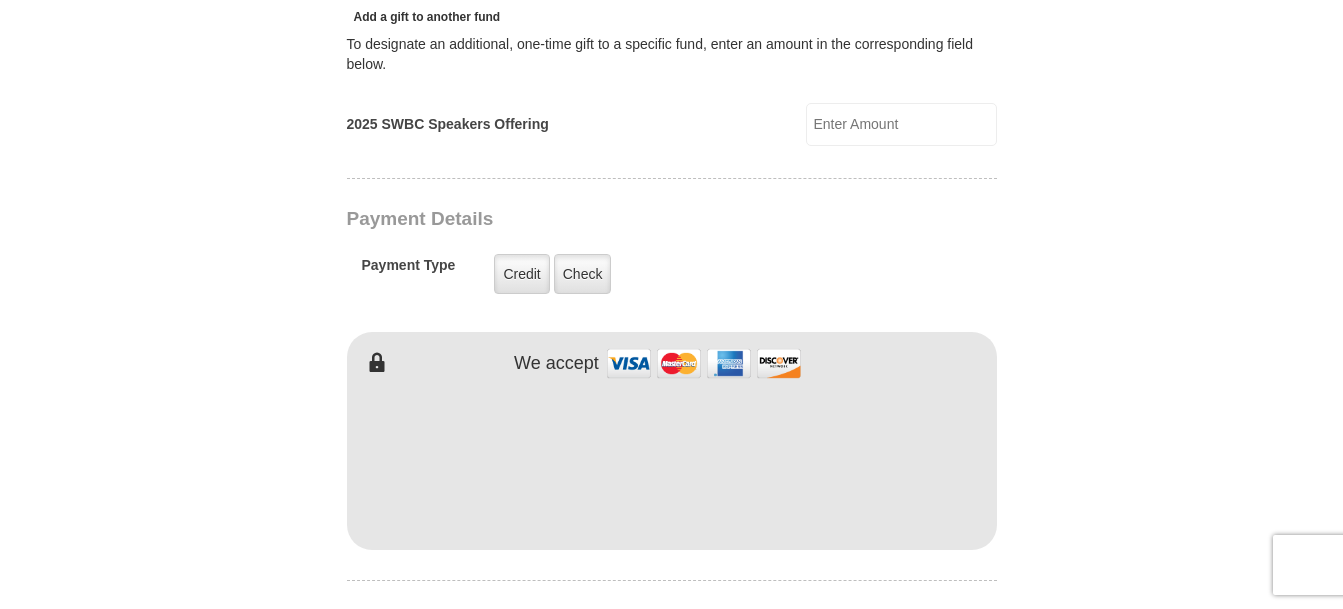 type on "Mary" 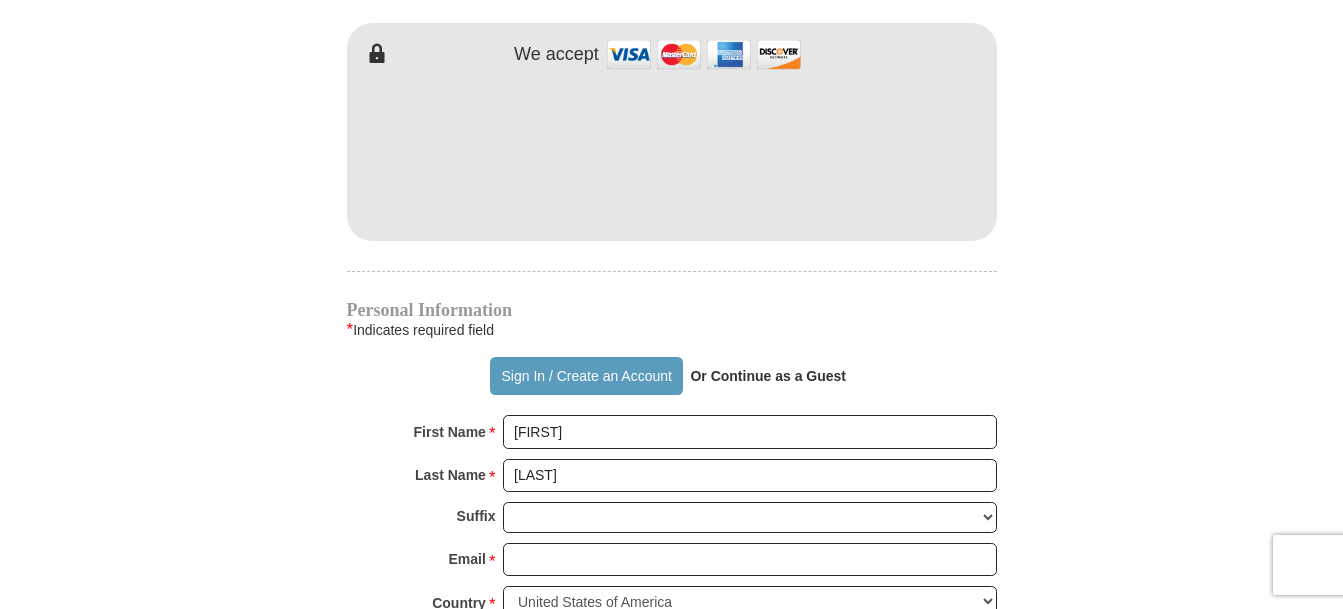 scroll, scrollTop: 1200, scrollLeft: 0, axis: vertical 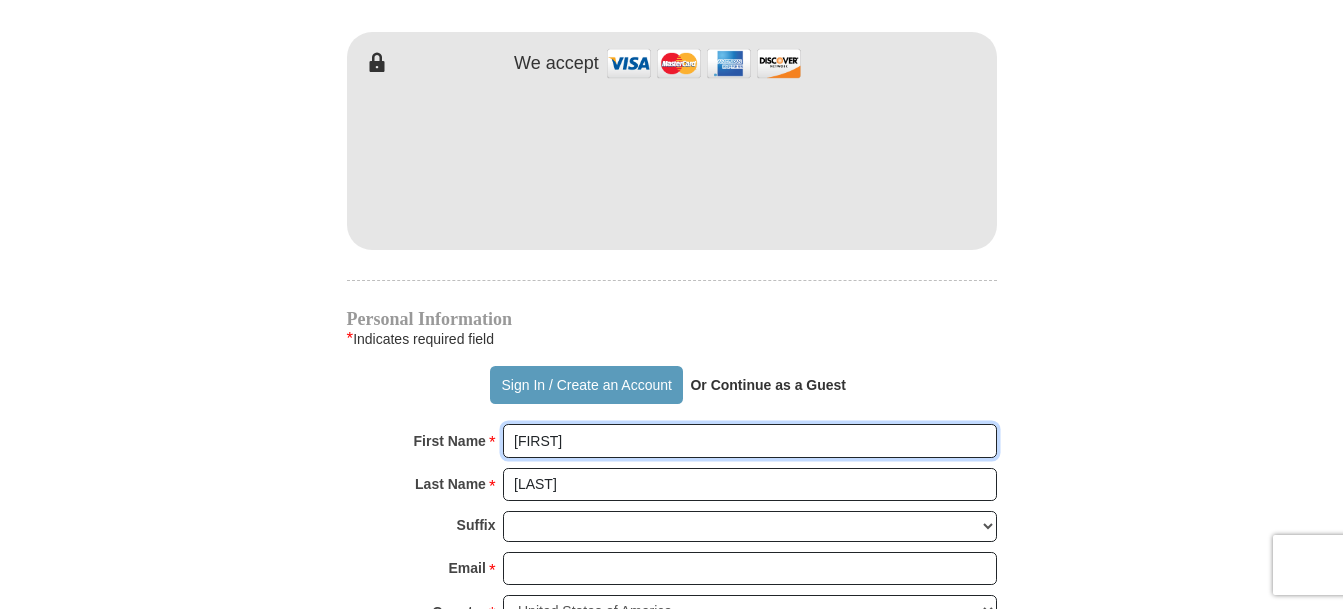 click on "Mary" at bounding box center (750, 441) 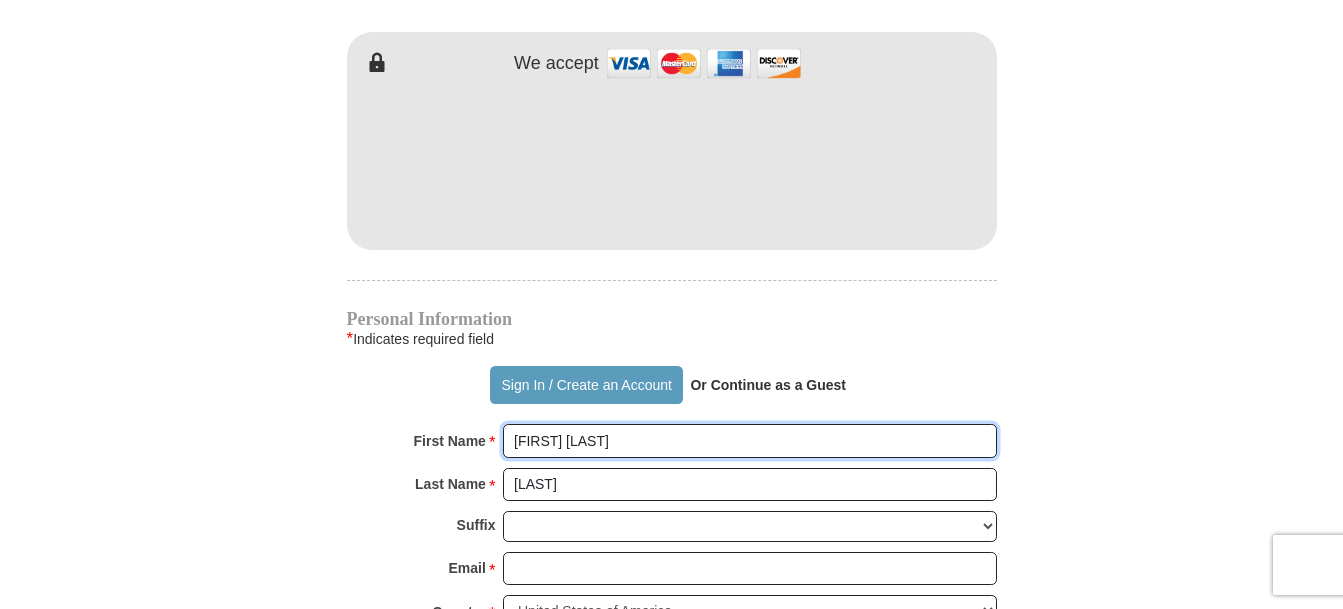type on "Mary Louise" 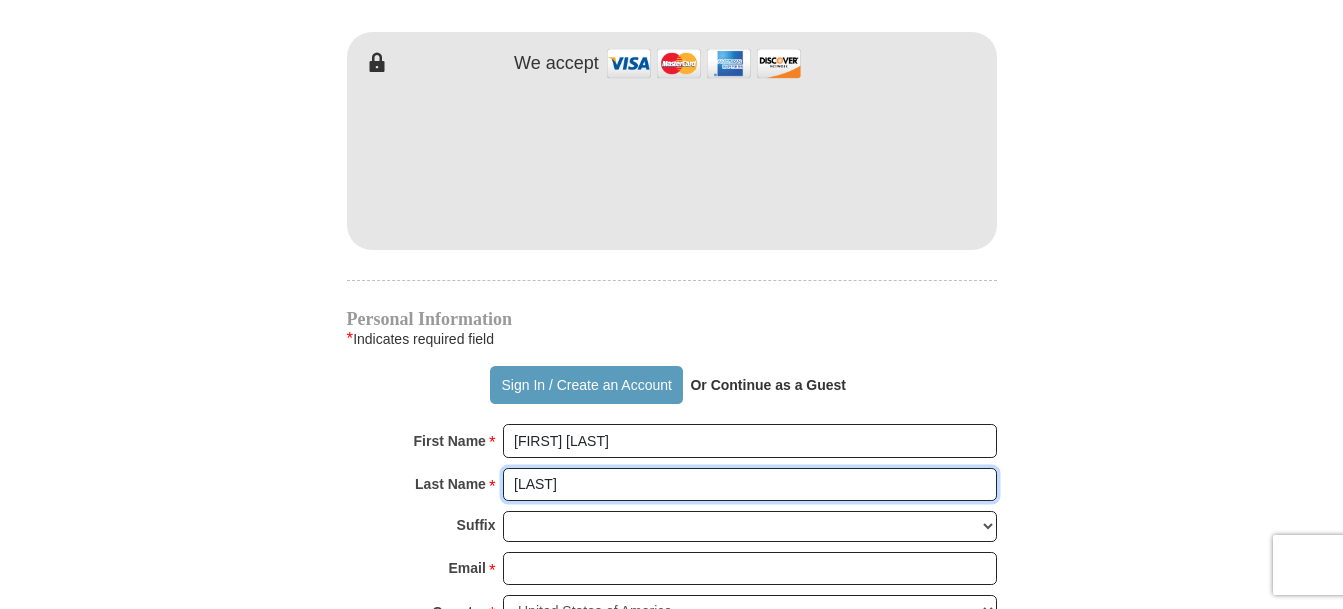 drag, startPoint x: 569, startPoint y: 484, endPoint x: 488, endPoint y: 468, distance: 82.565125 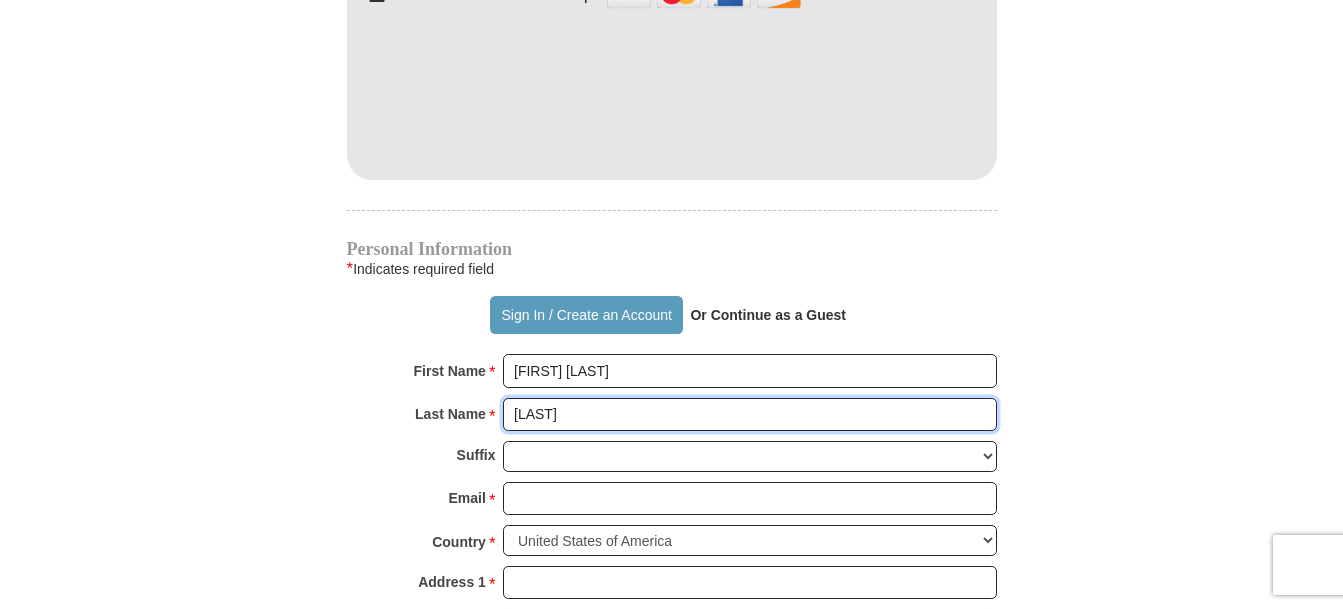 scroll, scrollTop: 1300, scrollLeft: 0, axis: vertical 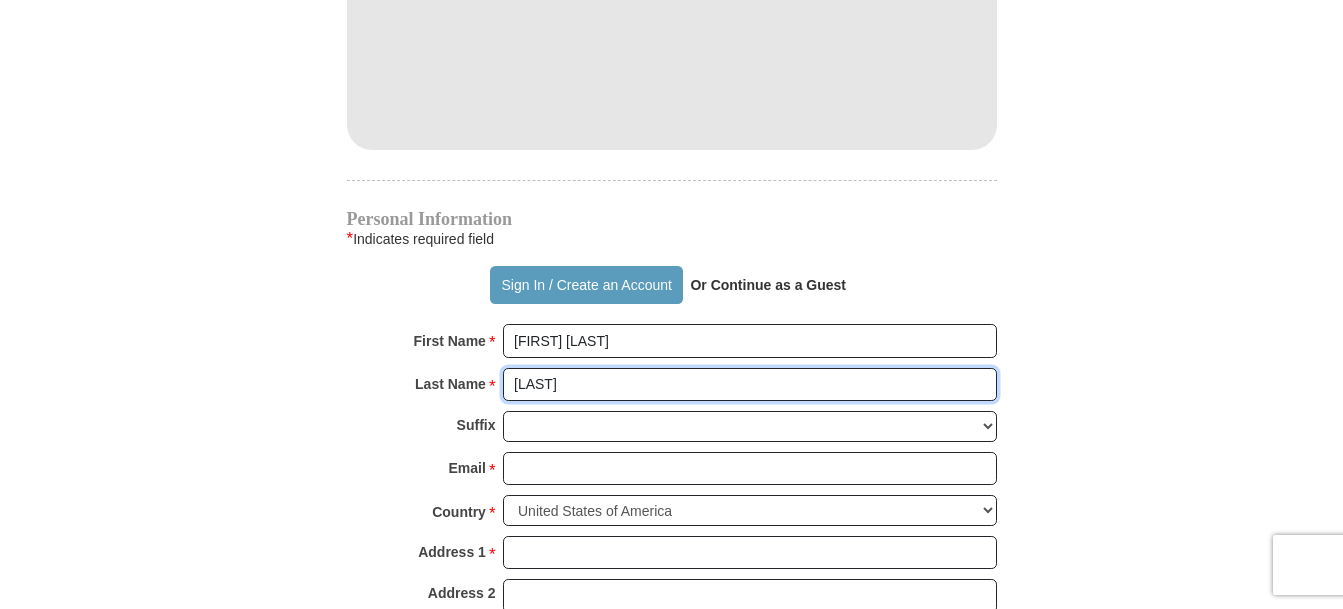 type on "[LAST]" 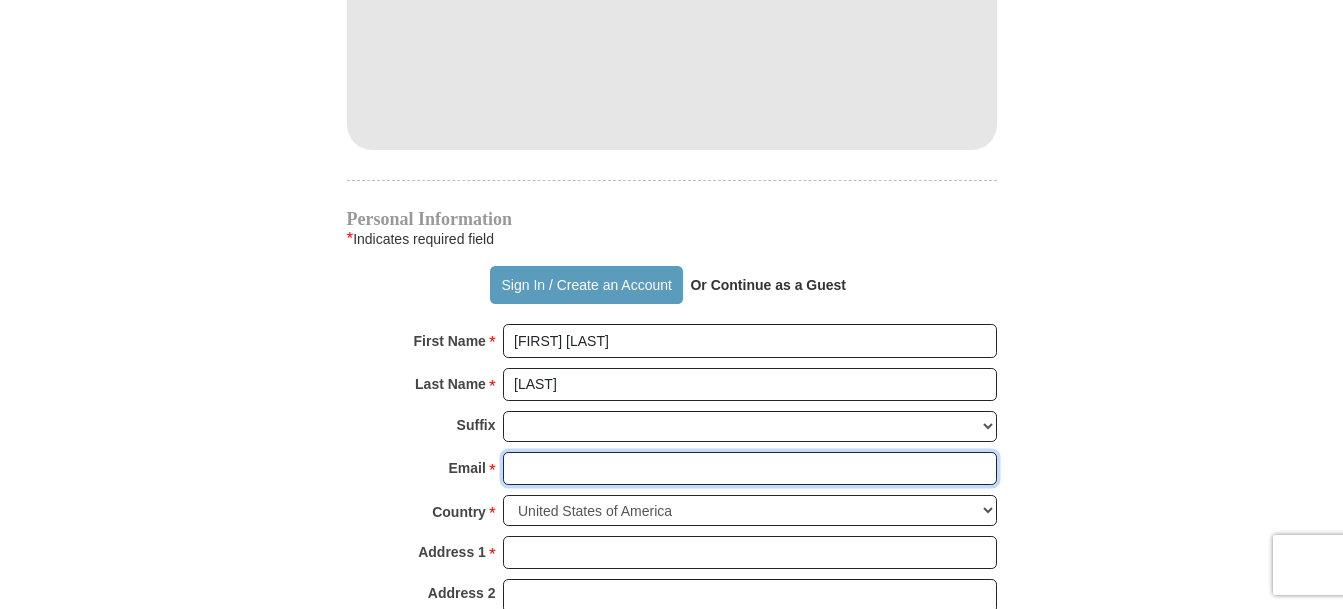 click on "Email
*" at bounding box center (750, 469) 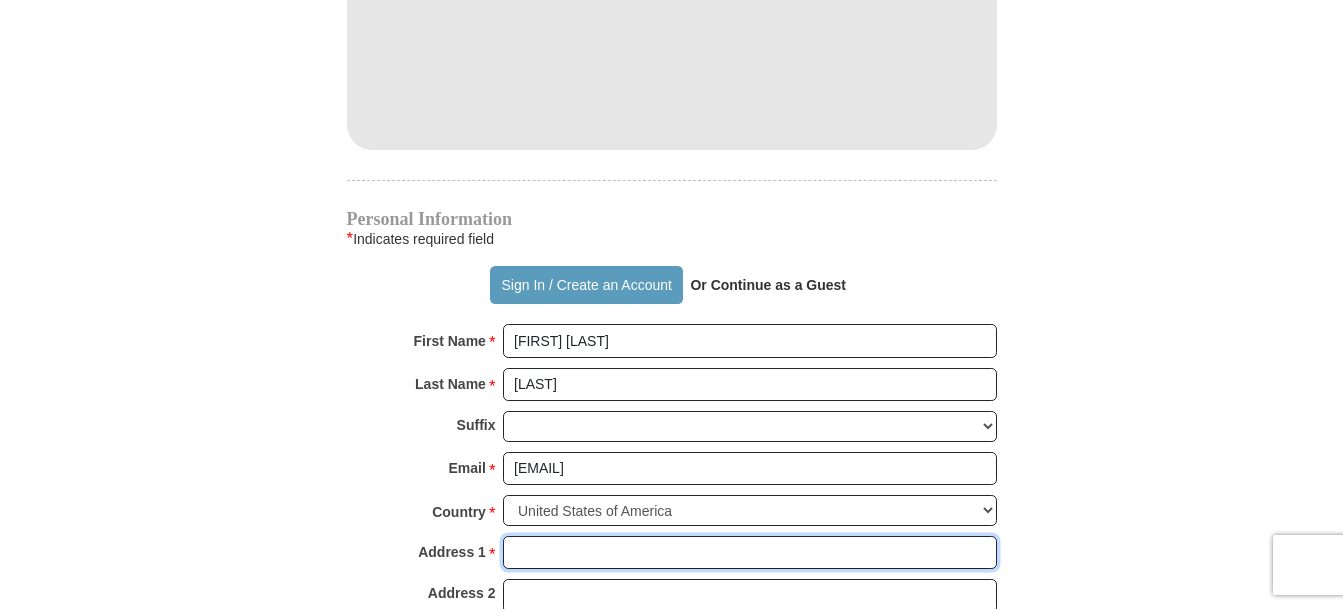 type on "6" 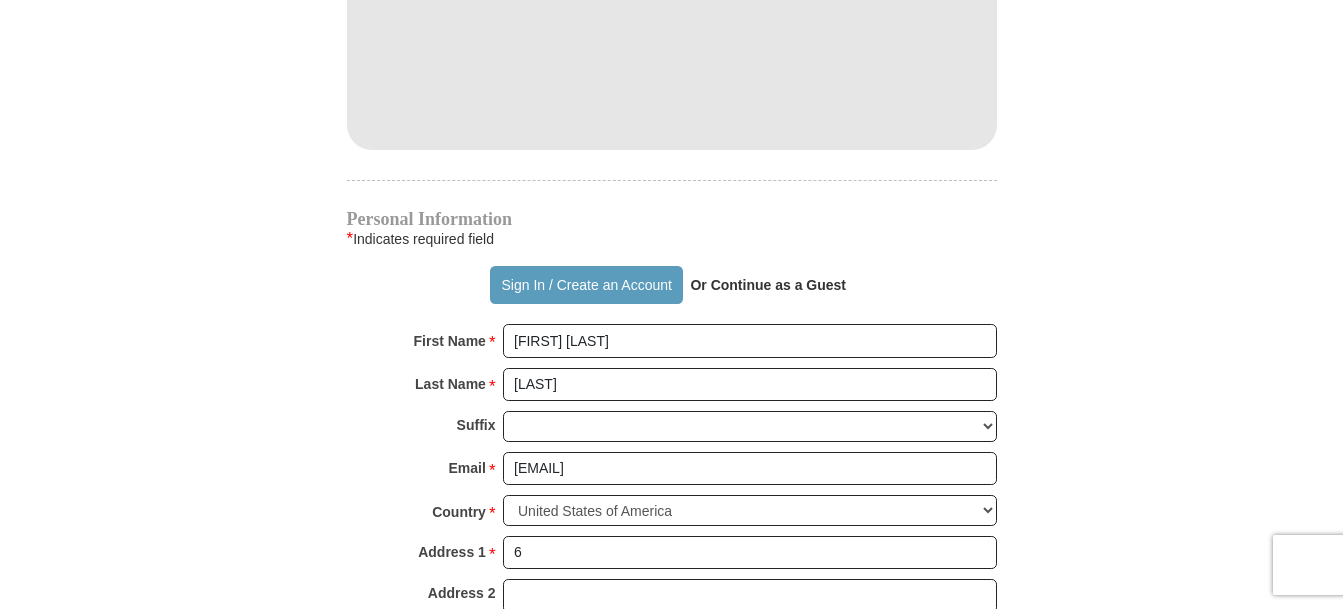 type on "[CITY]" 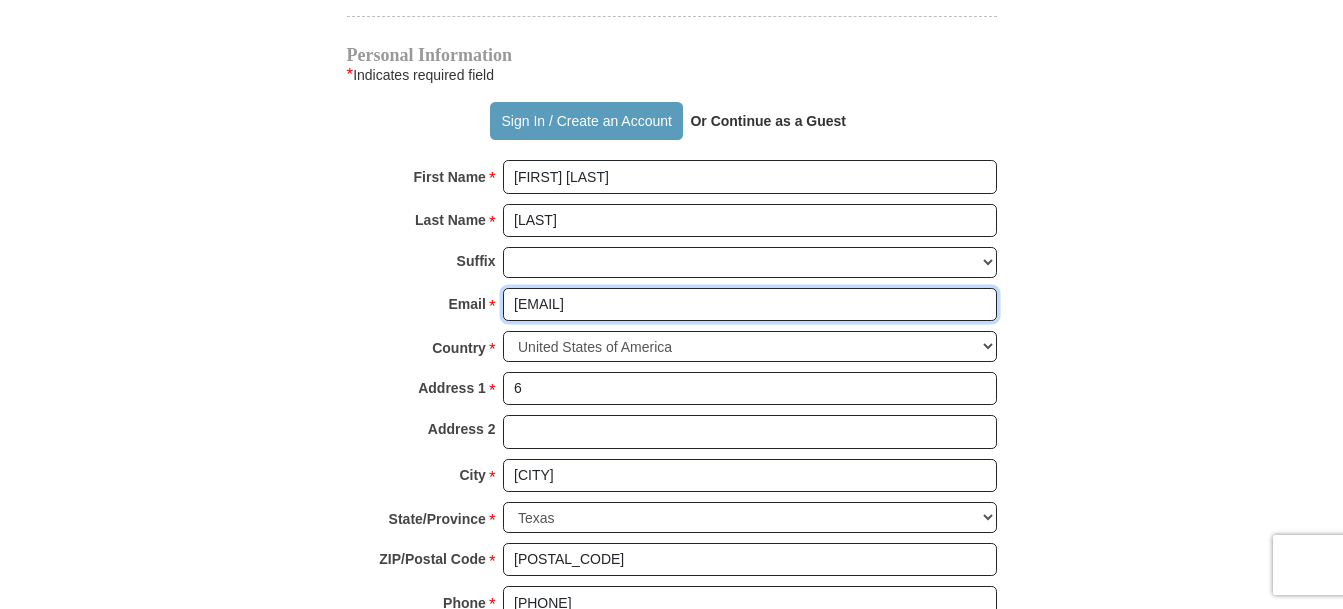 scroll, scrollTop: 1500, scrollLeft: 0, axis: vertical 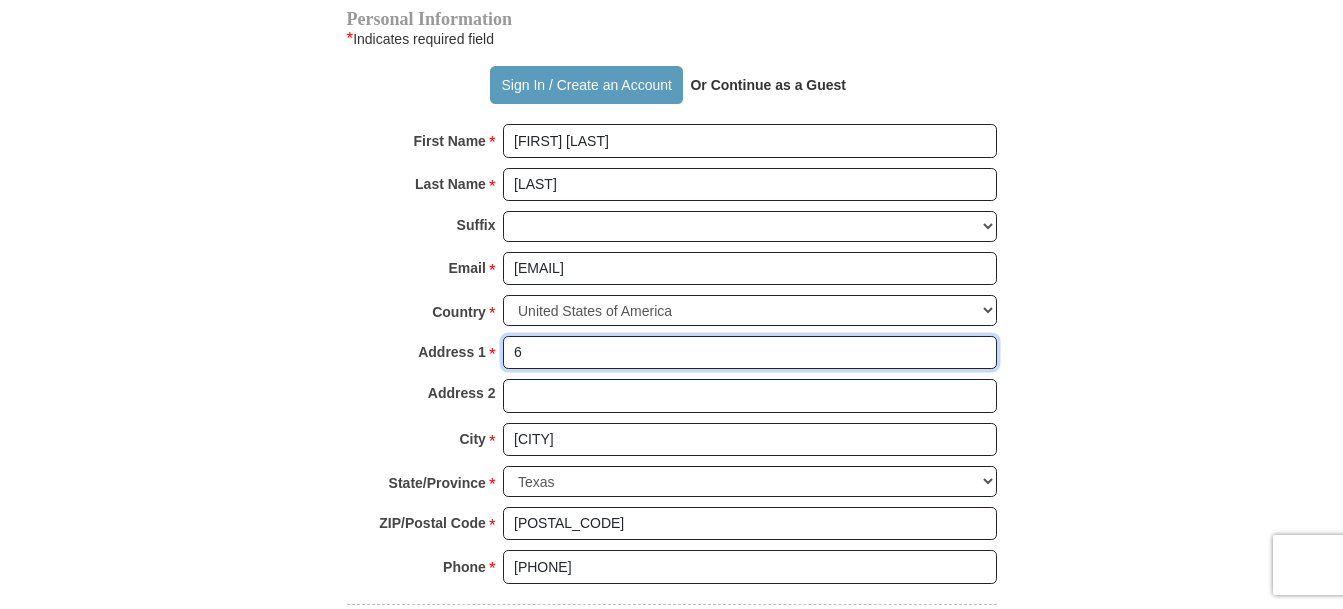 drag, startPoint x: 578, startPoint y: 346, endPoint x: 508, endPoint y: 350, distance: 70.11419 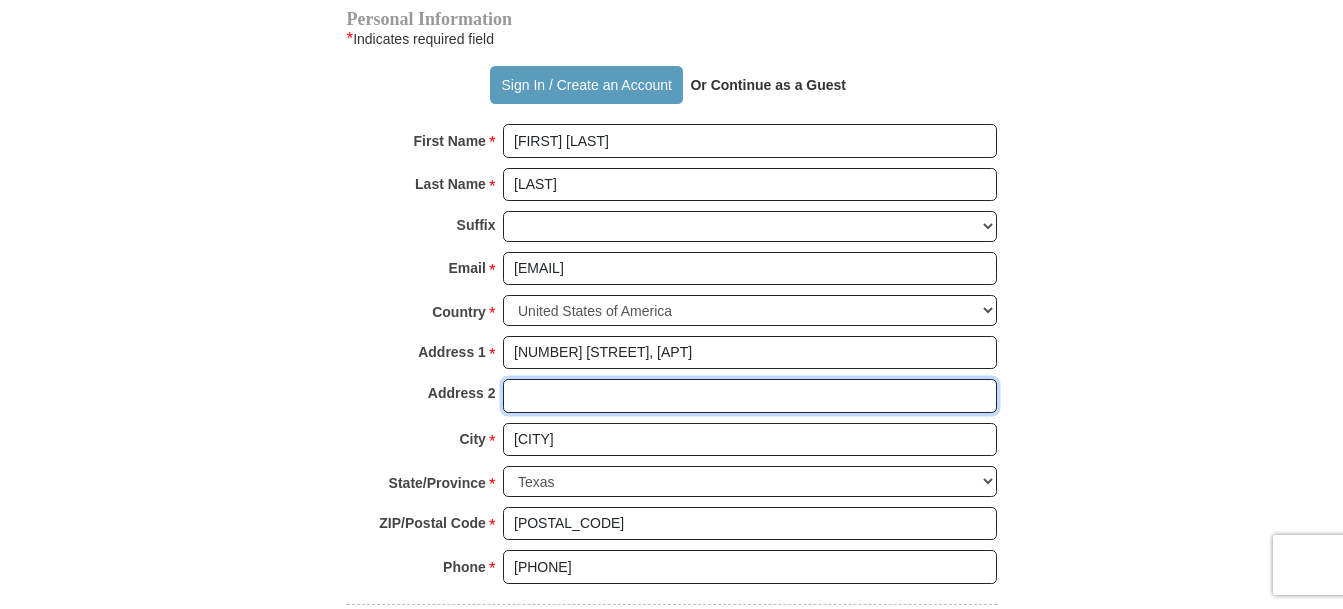 click on "Address 2" at bounding box center [750, 396] 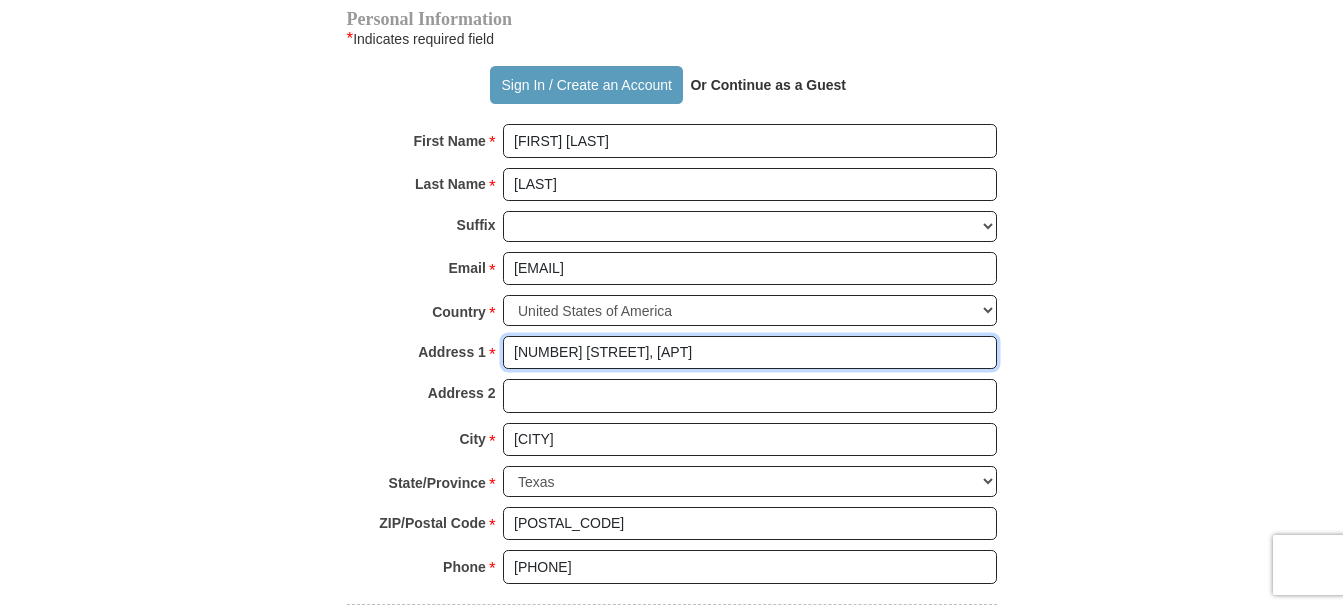 drag, startPoint x: 673, startPoint y: 356, endPoint x: 751, endPoint y: 357, distance: 78.00641 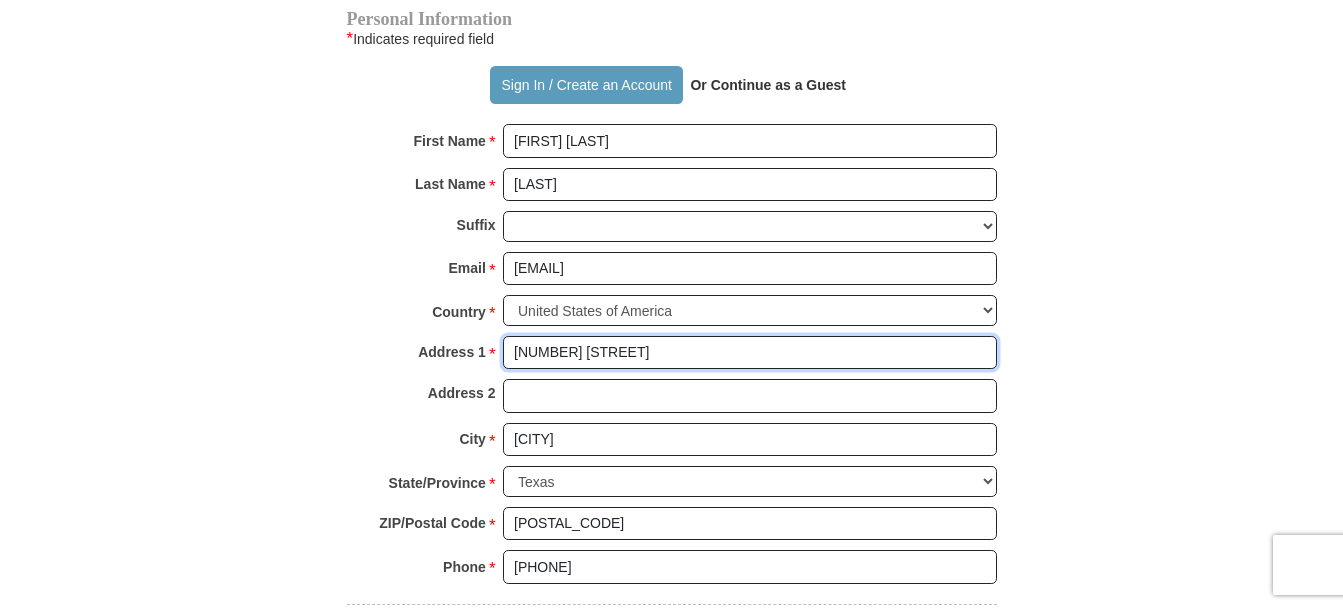 type on "275 E Vista Ridge Mall Dr, Apt 5612" 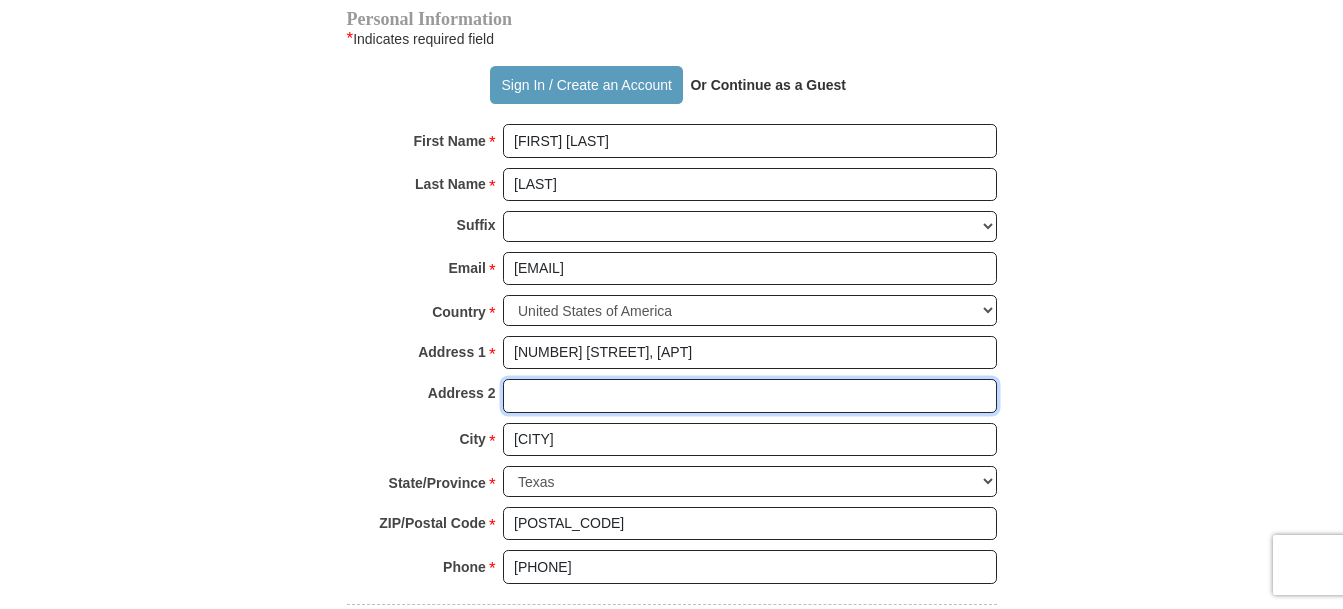 type on "[APT_NUMBER]" 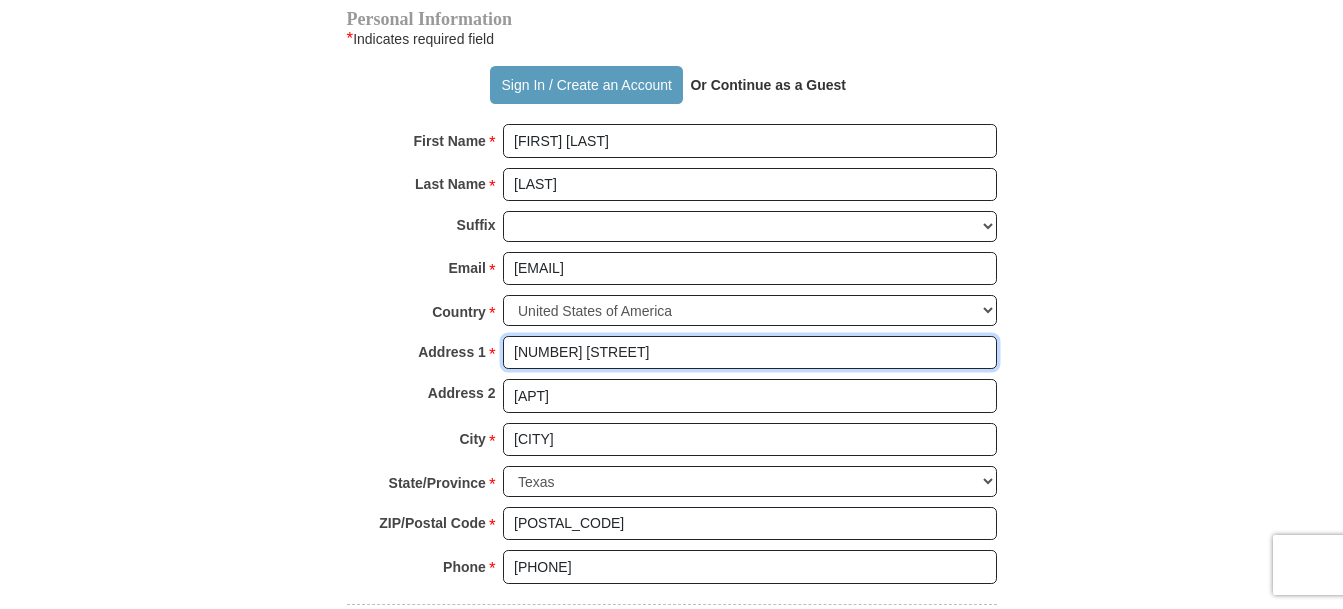 type on "[NUMBER] [STREET]" 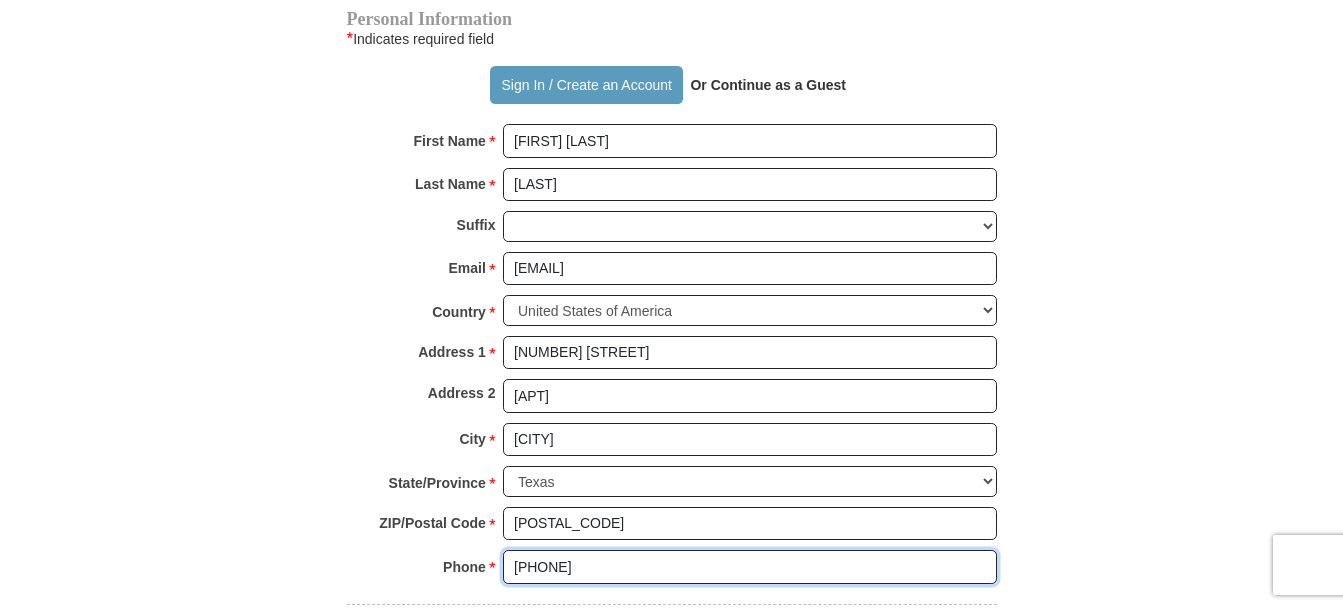 drag, startPoint x: 589, startPoint y: 560, endPoint x: 478, endPoint y: 556, distance: 111.07205 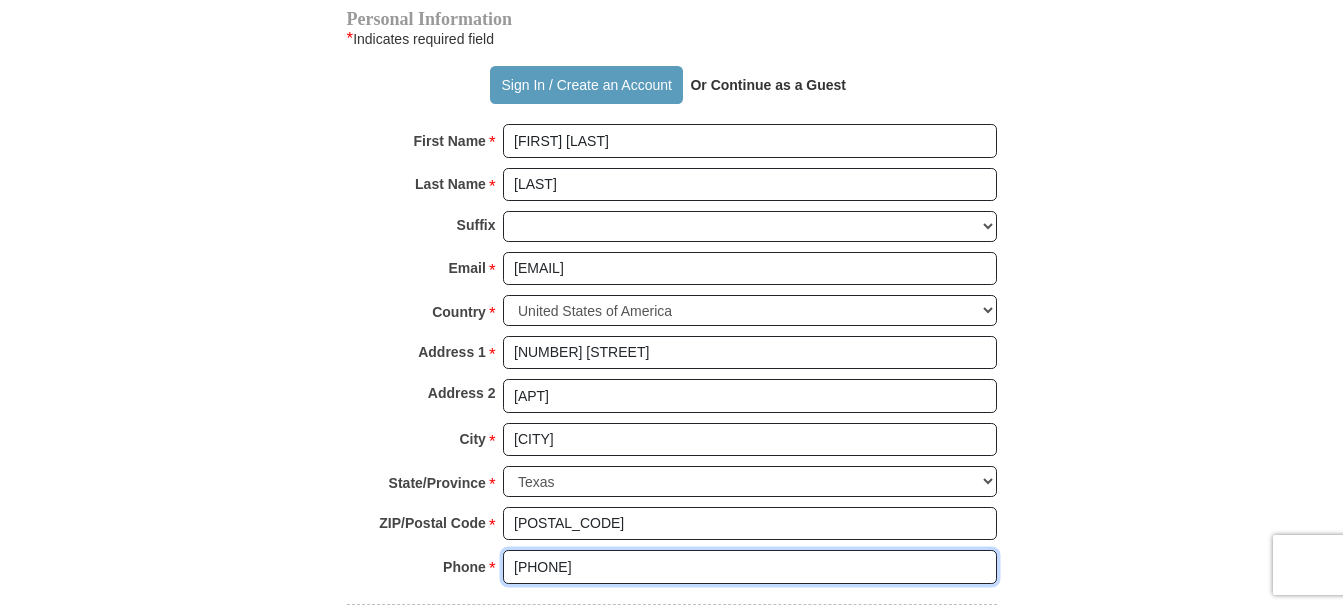 type on "9723155490" 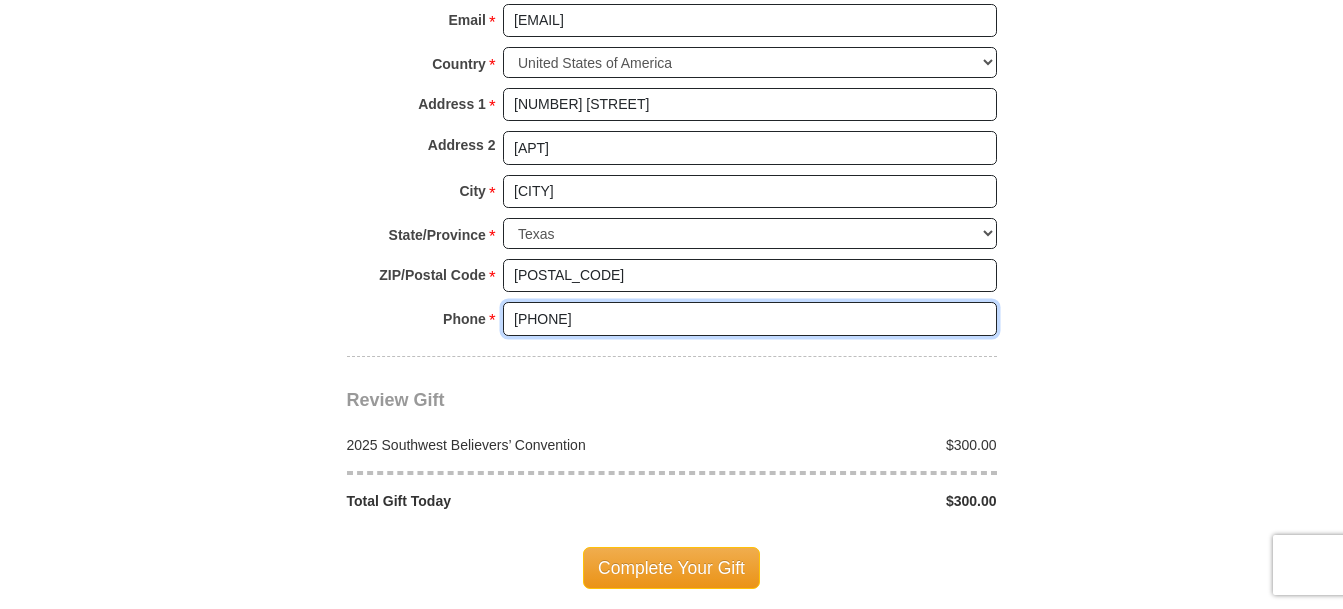 scroll, scrollTop: 1800, scrollLeft: 0, axis: vertical 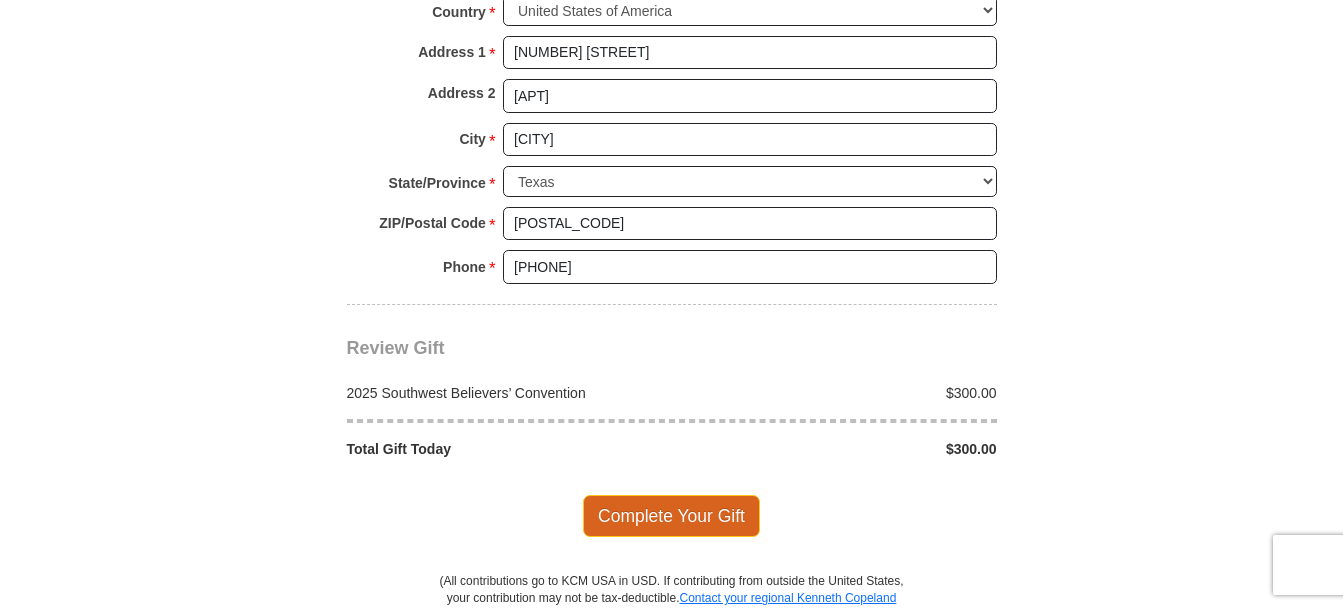 click on "Complete Your Gift" at bounding box center (671, 516) 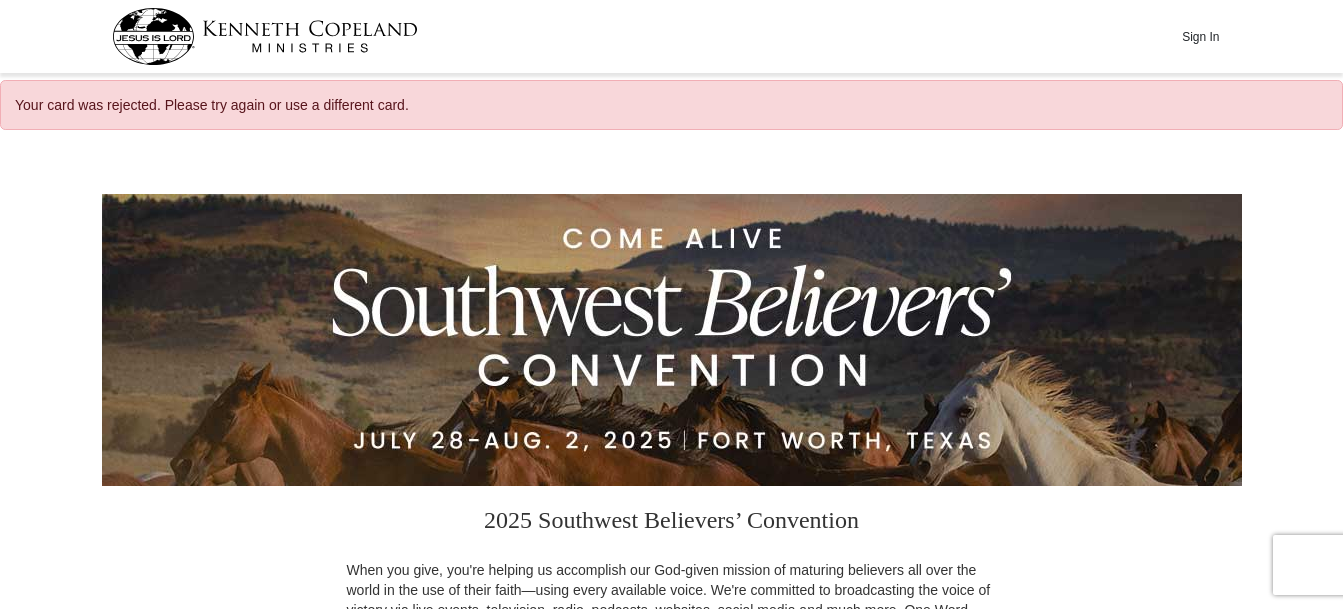 scroll, scrollTop: 0, scrollLeft: 0, axis: both 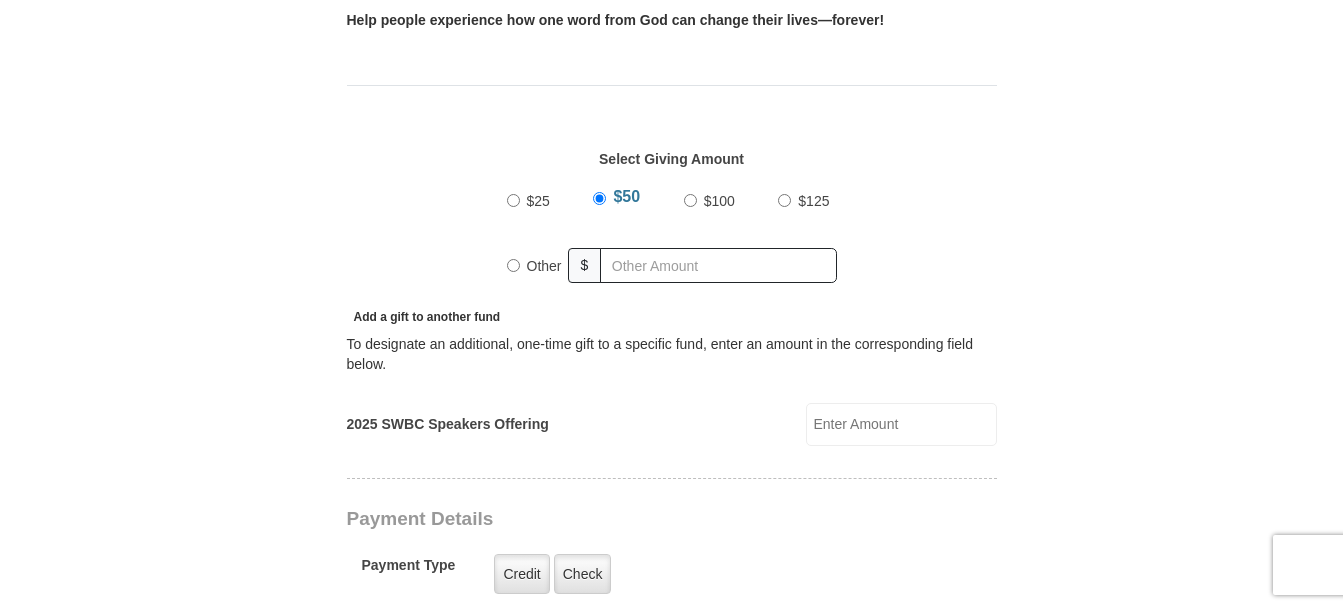 click on "$100" at bounding box center (690, 200) 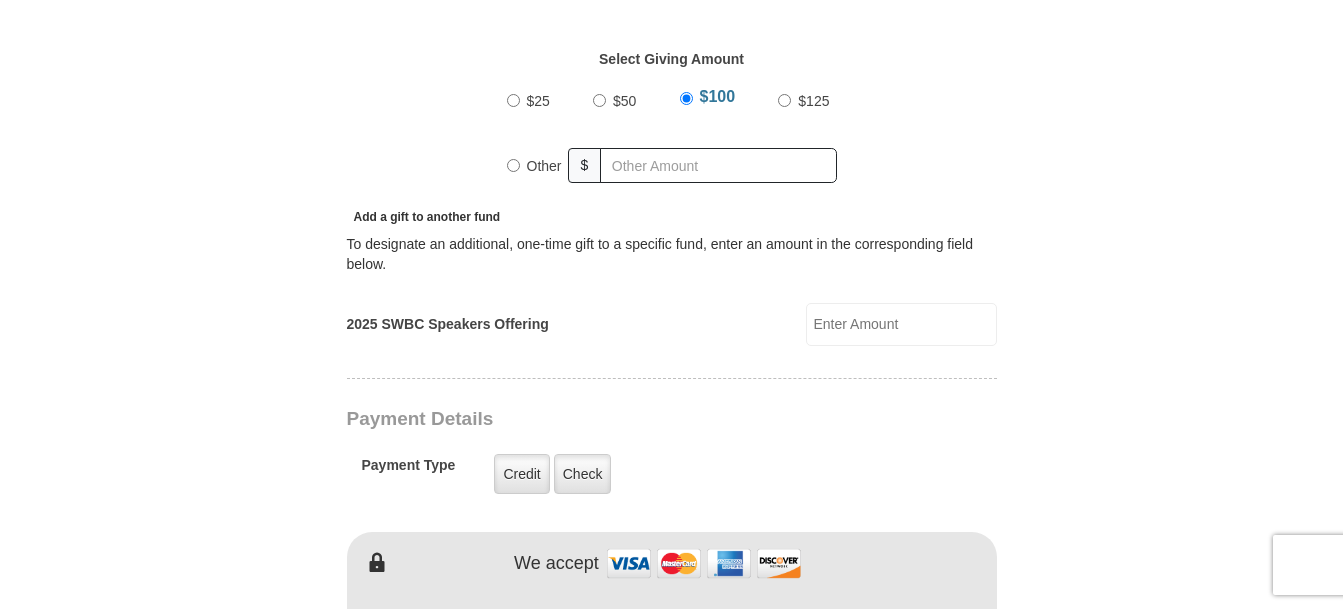 scroll, scrollTop: 800, scrollLeft: 0, axis: vertical 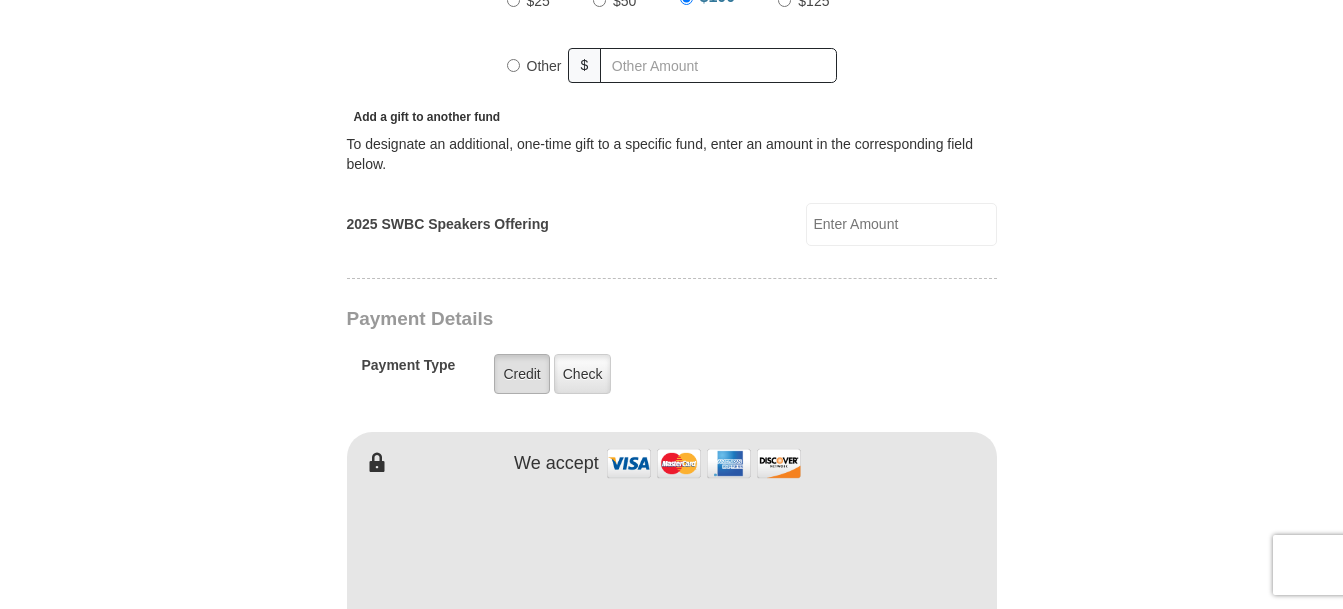click on "Credit" at bounding box center [521, 374] 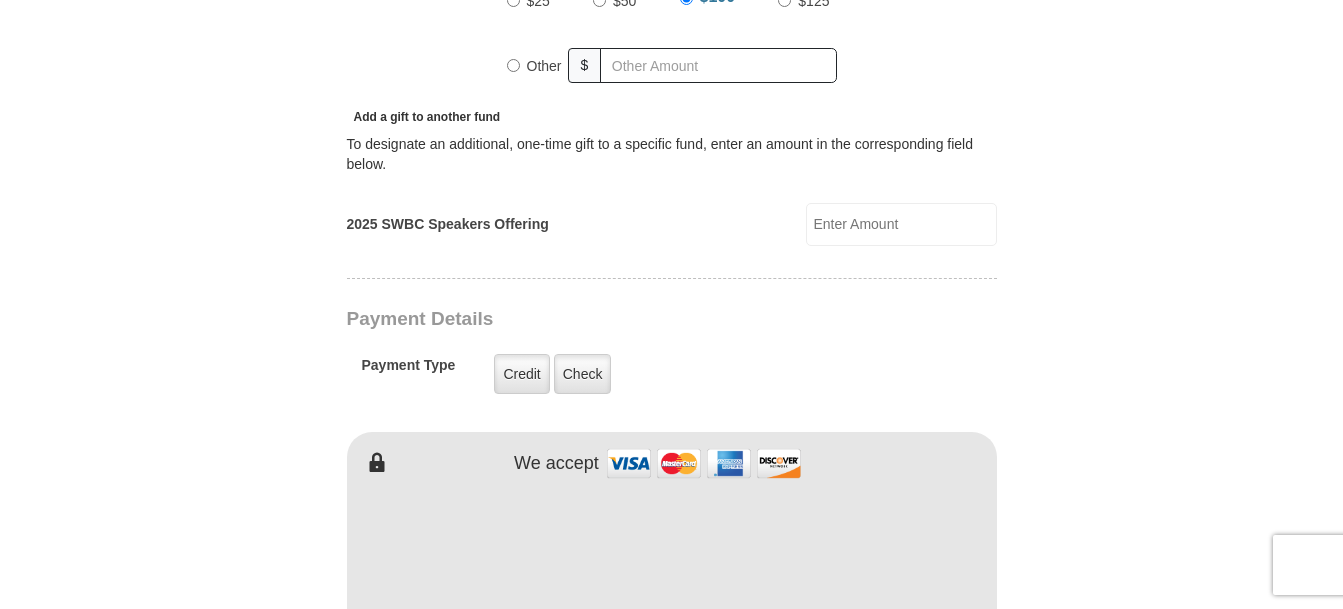 type on "Mary" 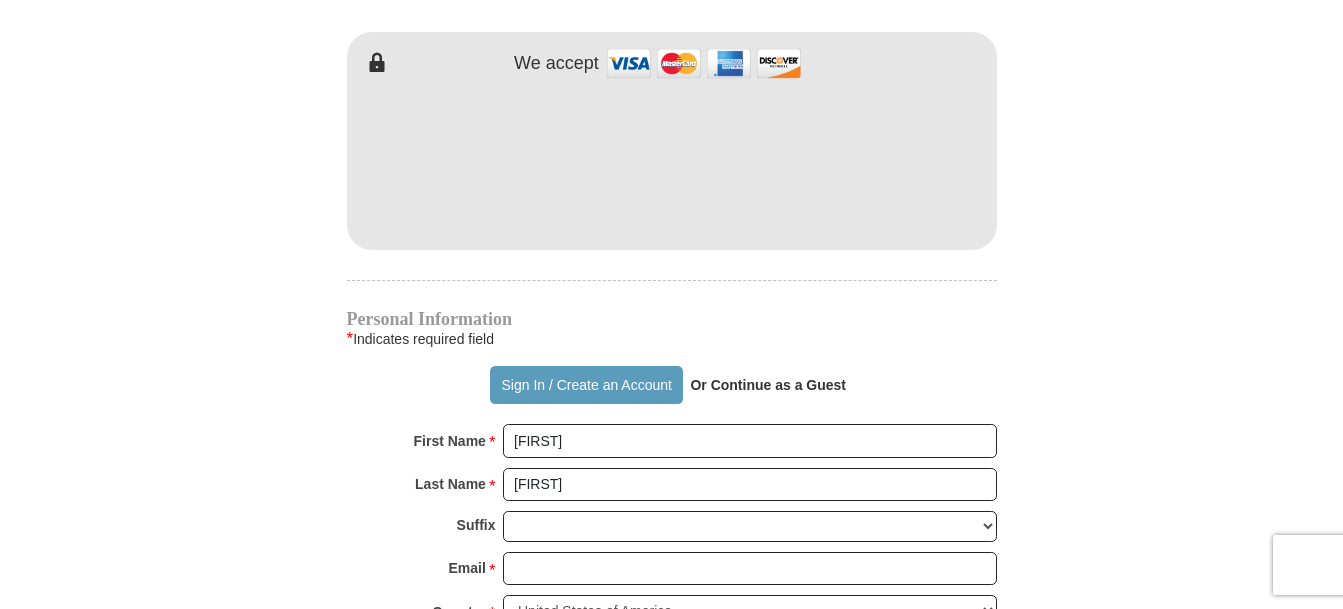 scroll, scrollTop: 1300, scrollLeft: 0, axis: vertical 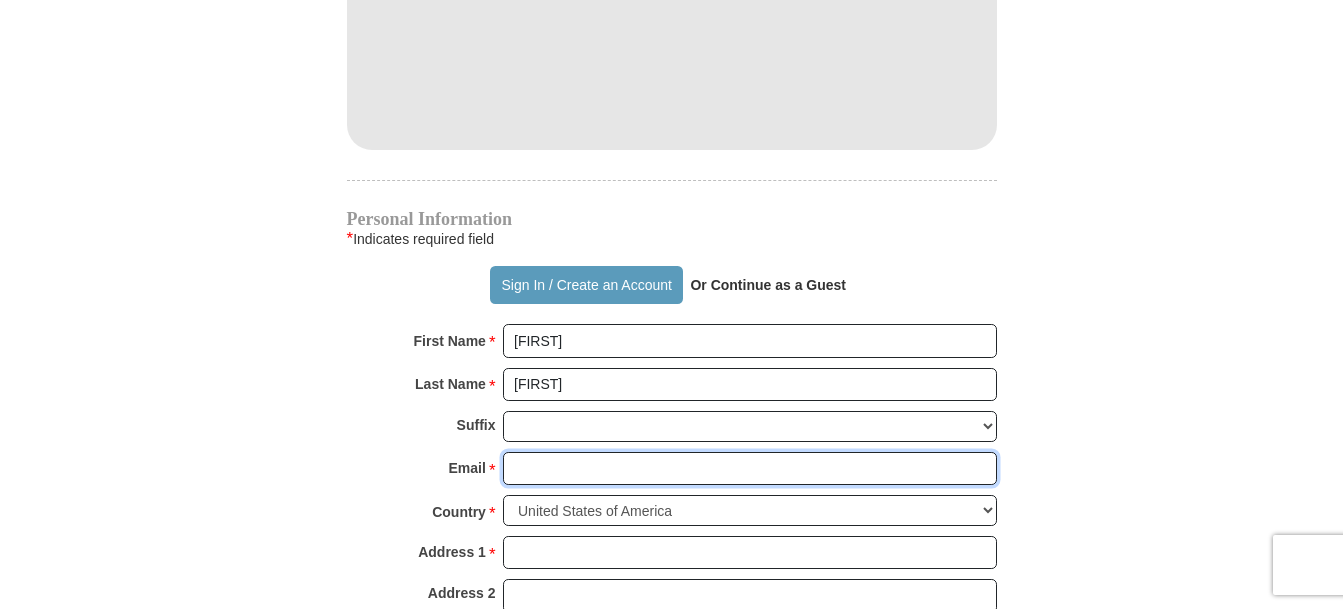 click on "Email
*" at bounding box center [750, 469] 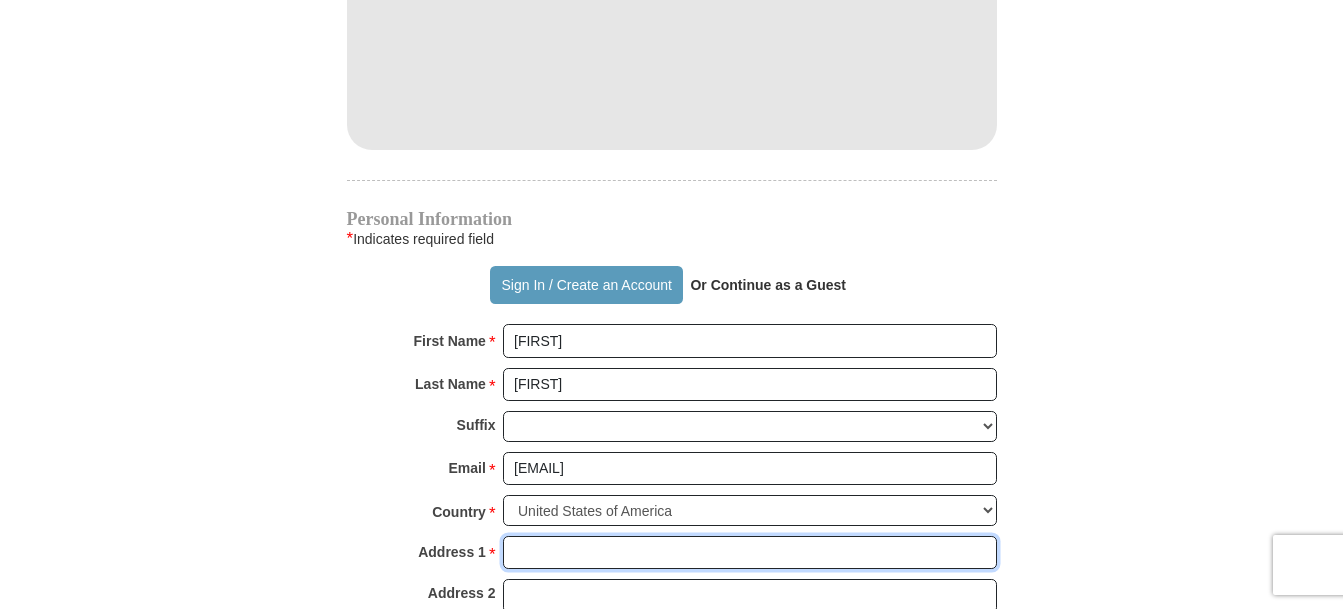 type on "275 E Vista Ridge Mall Dr, Apt 5612" 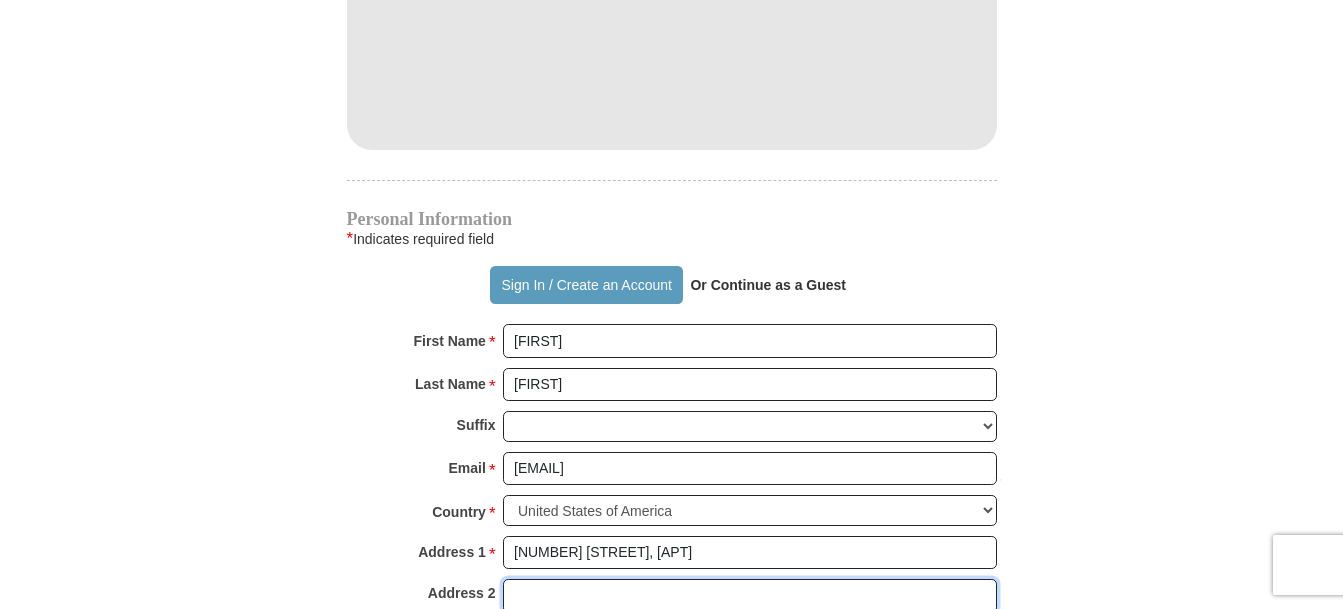 type on "Apt 5612" 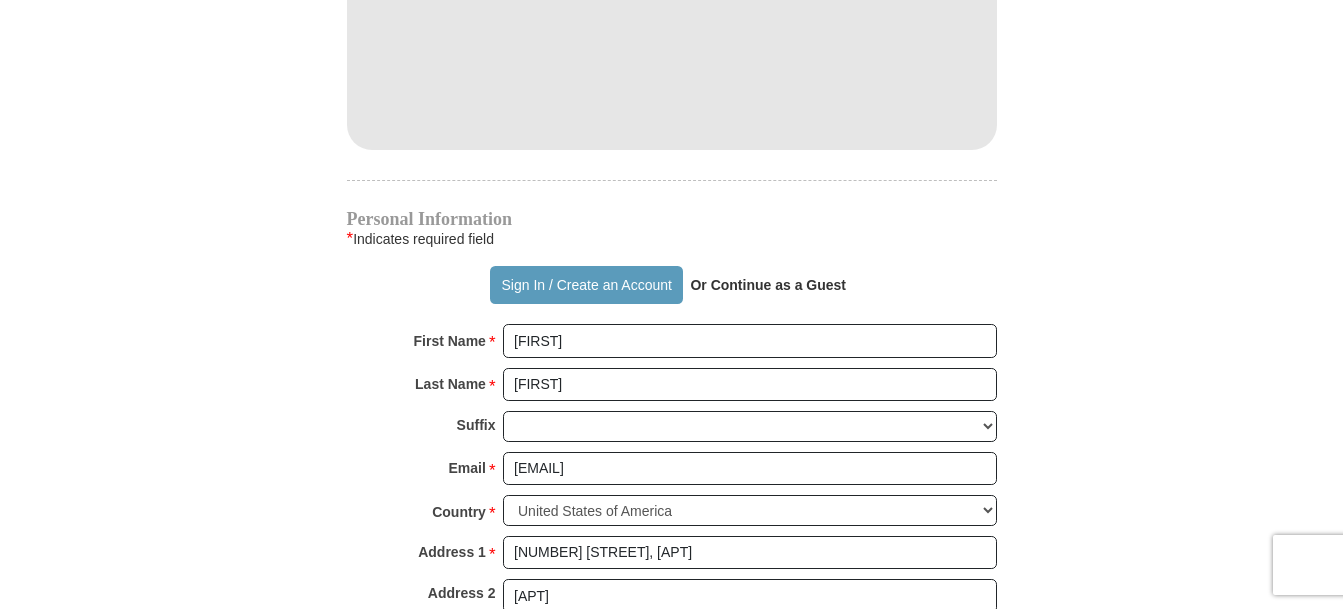 type on "Lewisville" 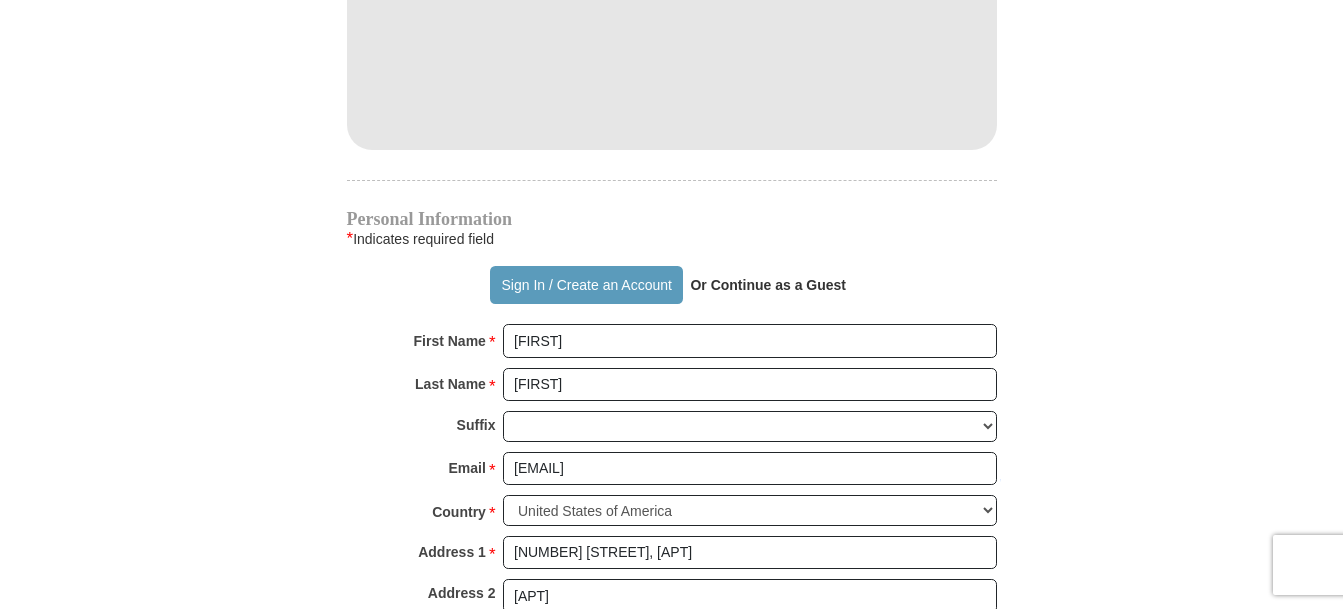 select on "TX" 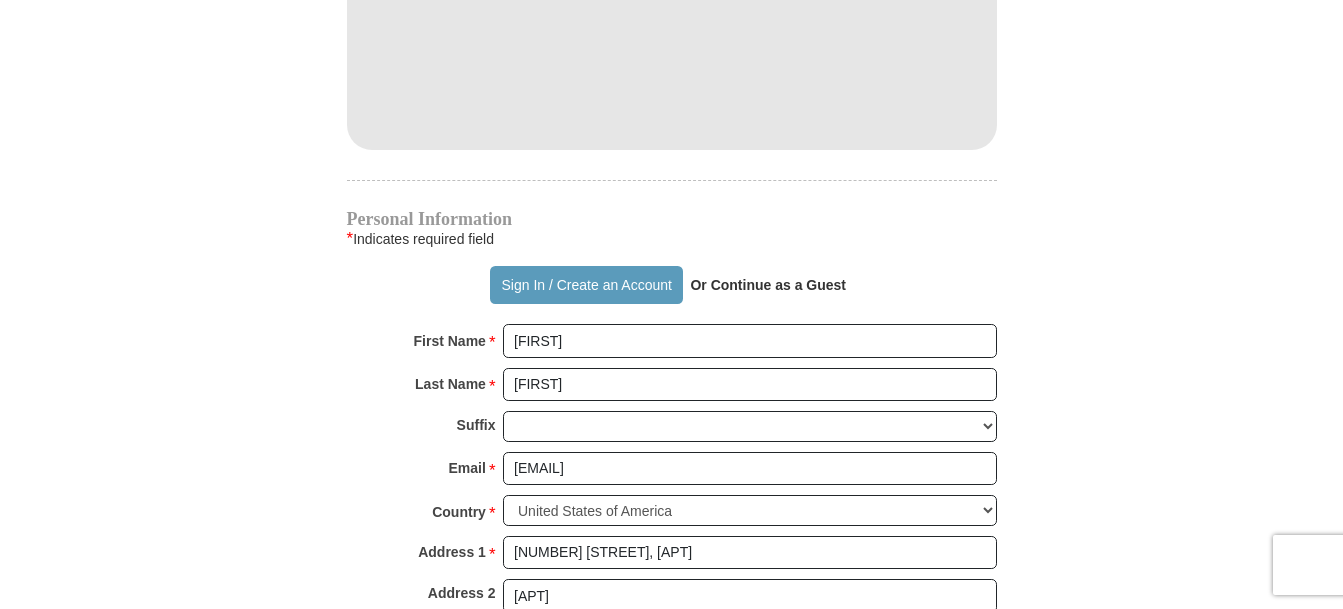 type on "75067" 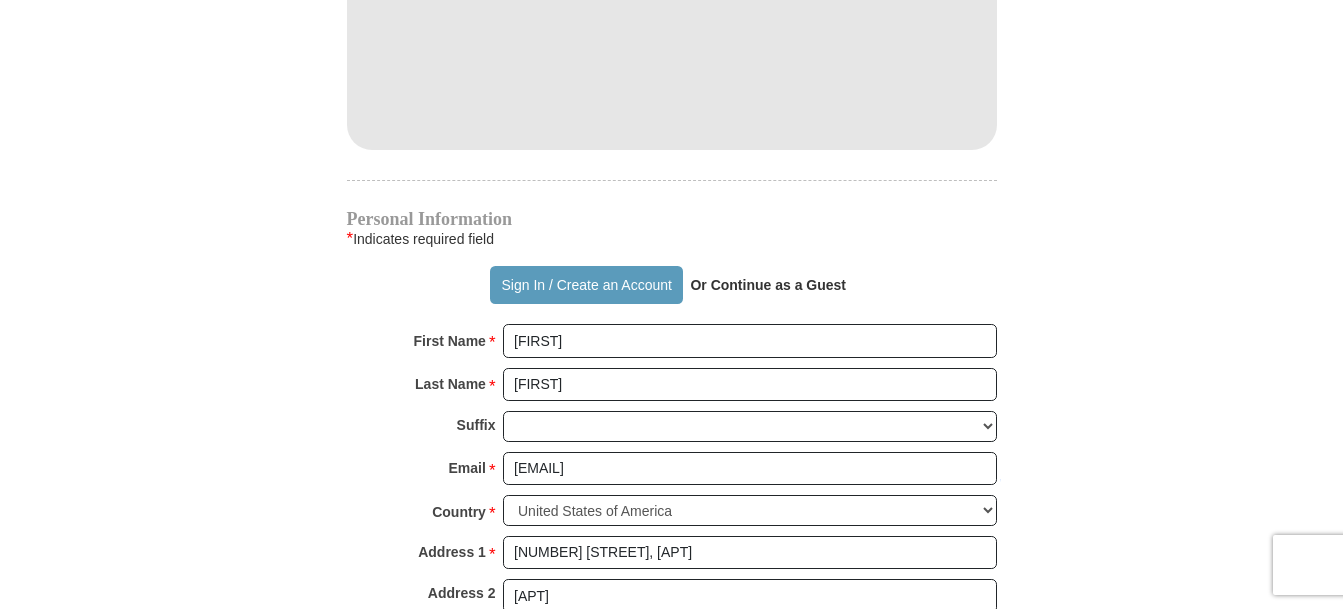 type on "6365448493" 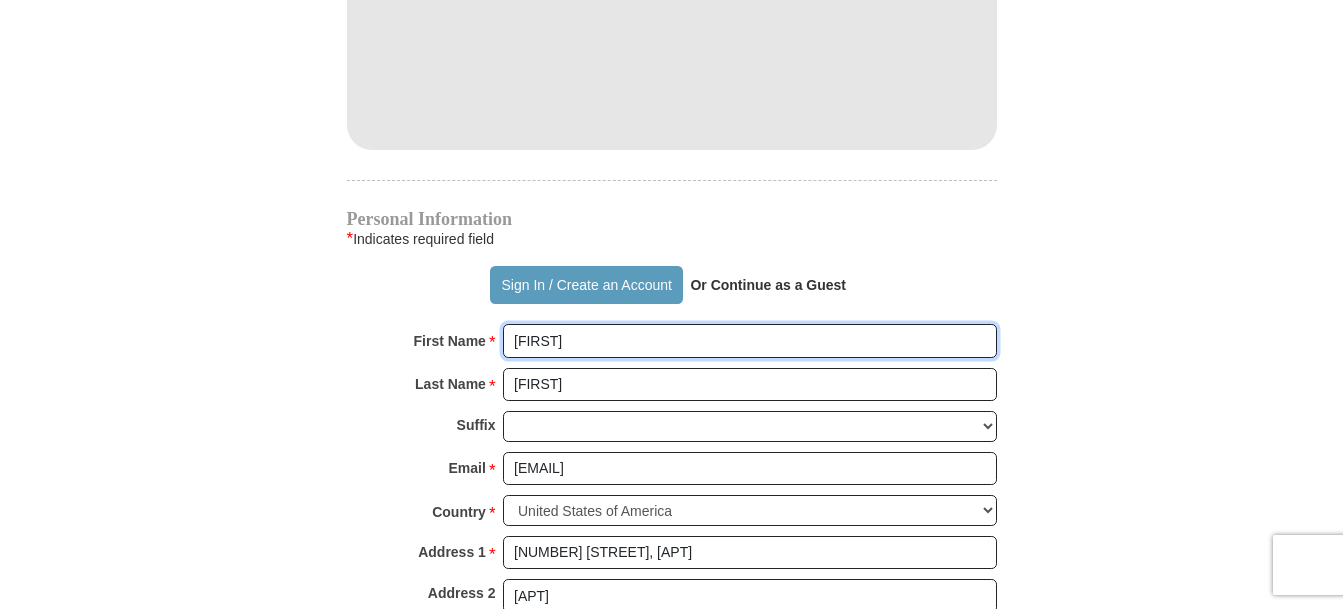 click on "Mary" at bounding box center (750, 341) 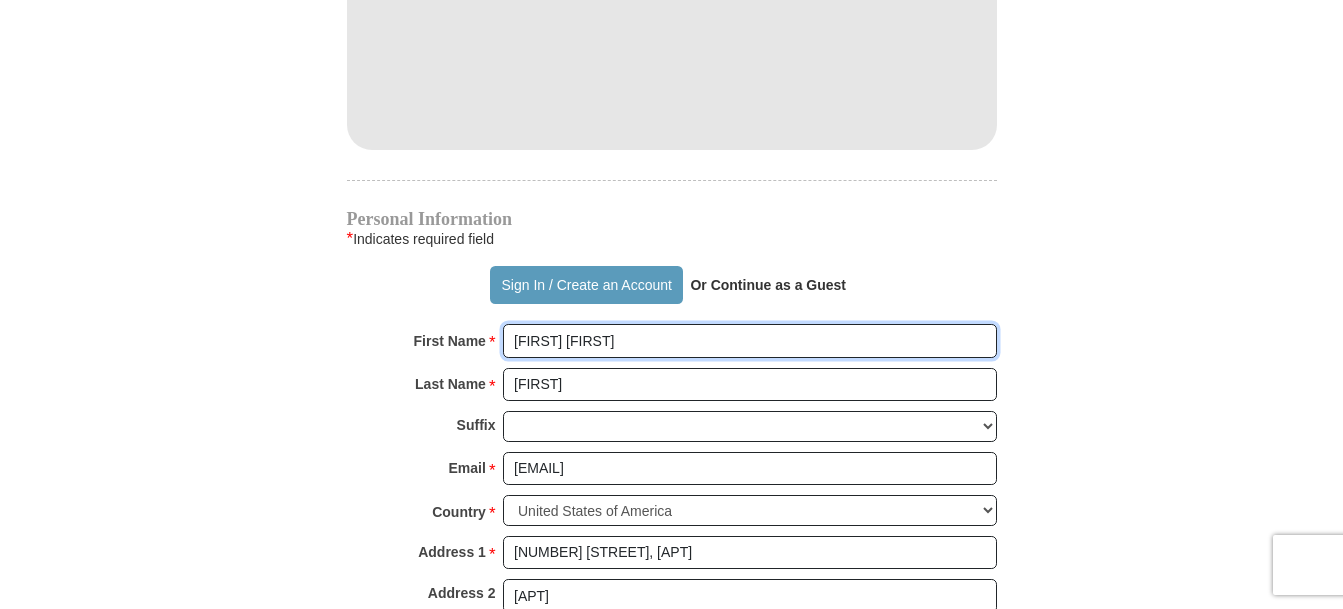 type on "Mary Louise" 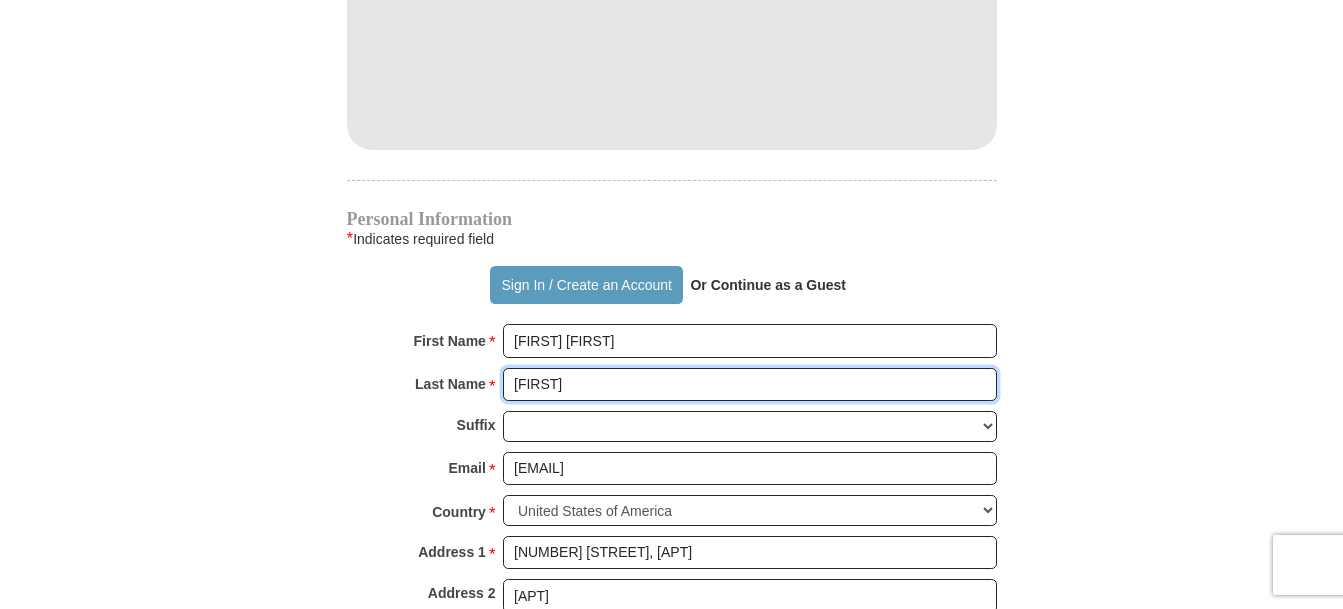 drag, startPoint x: 569, startPoint y: 372, endPoint x: 499, endPoint y: 372, distance: 70 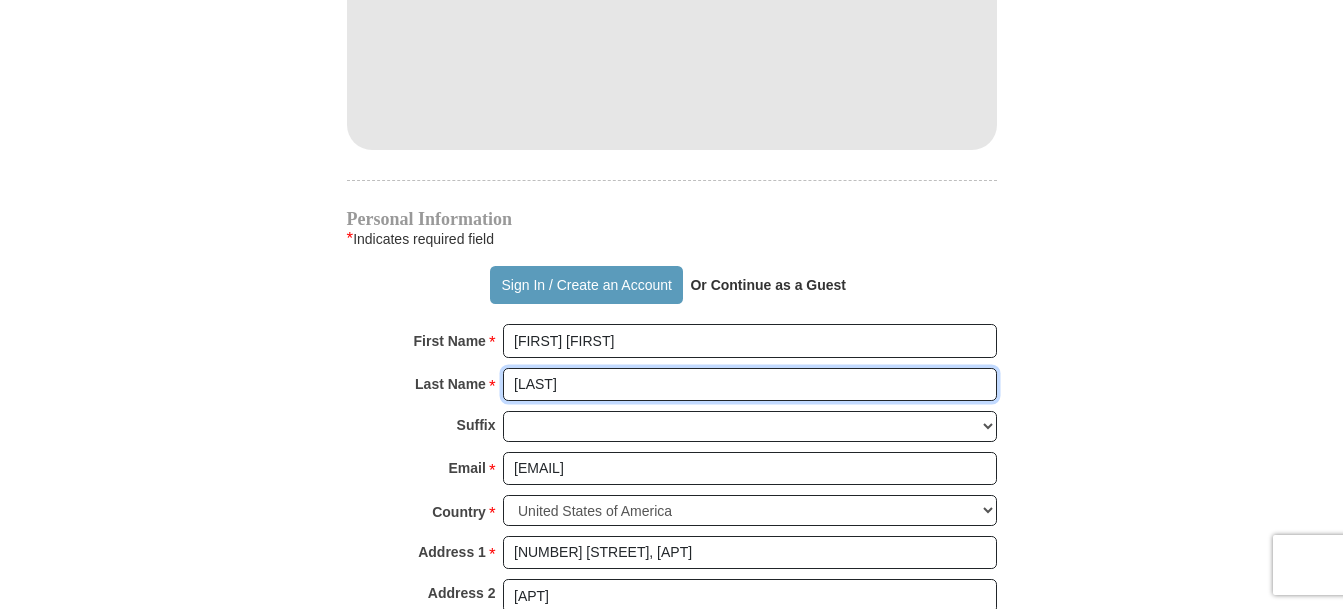 scroll, scrollTop: 1400, scrollLeft: 0, axis: vertical 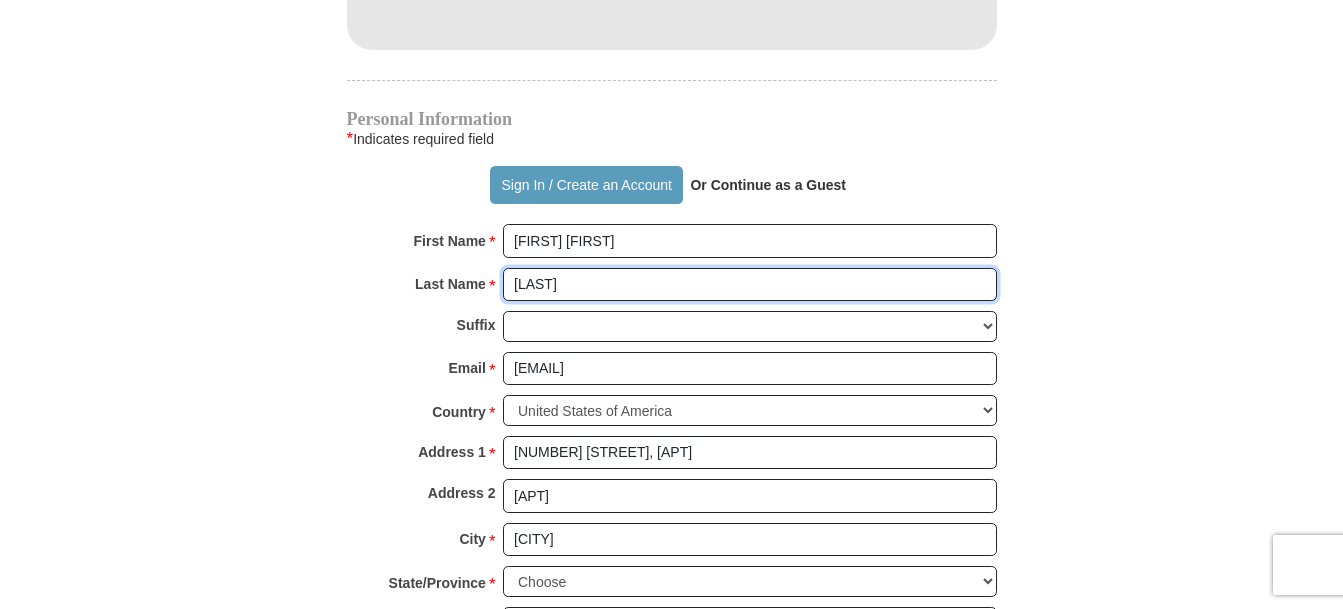 type on "[LAST]" 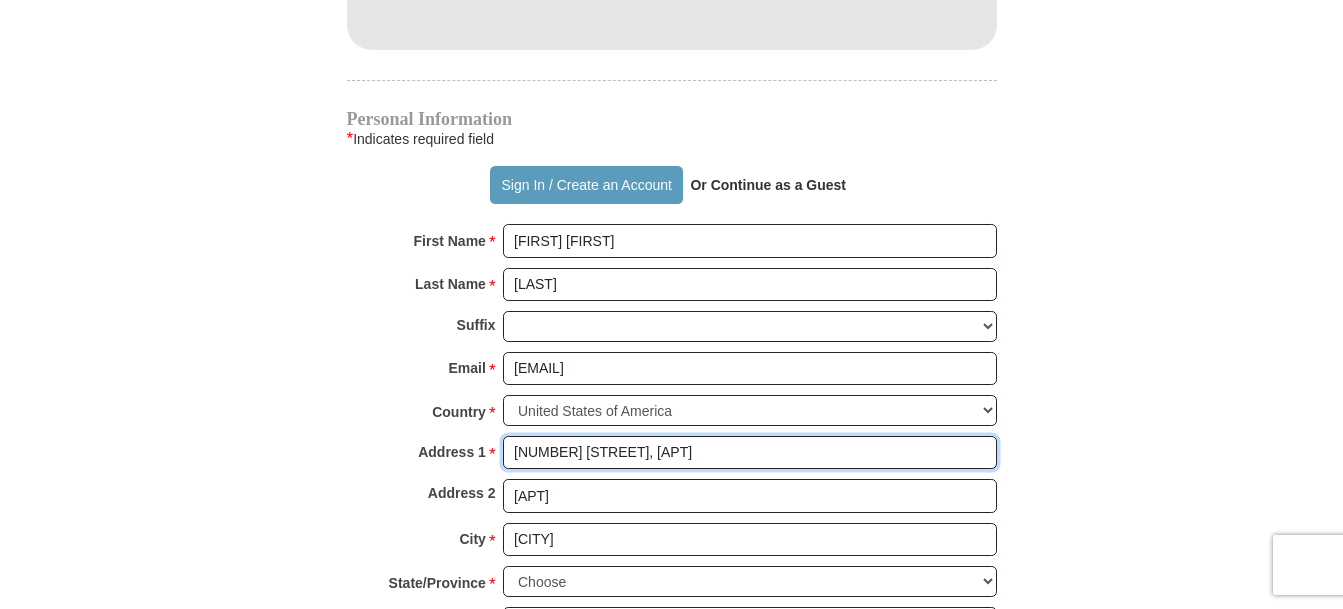 click on "275 E Vista Ridge Mall Dr, Apt 5612" at bounding box center (750, 453) 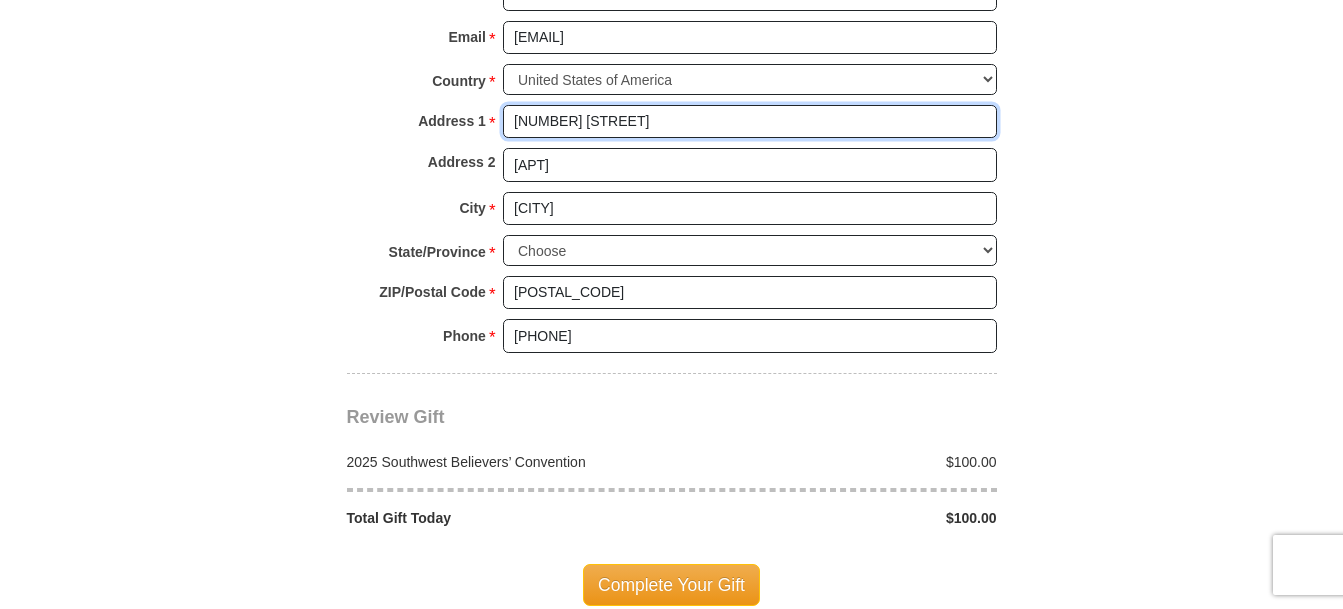 scroll, scrollTop: 1800, scrollLeft: 0, axis: vertical 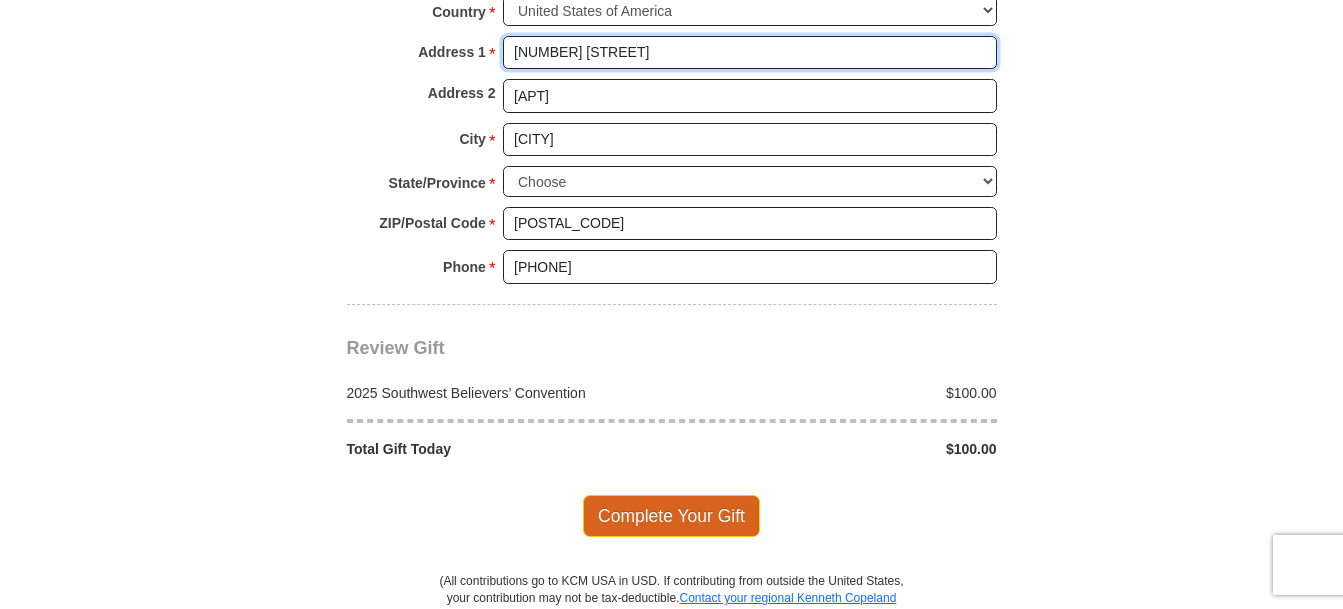 type on "[NUMBER] [STREET]" 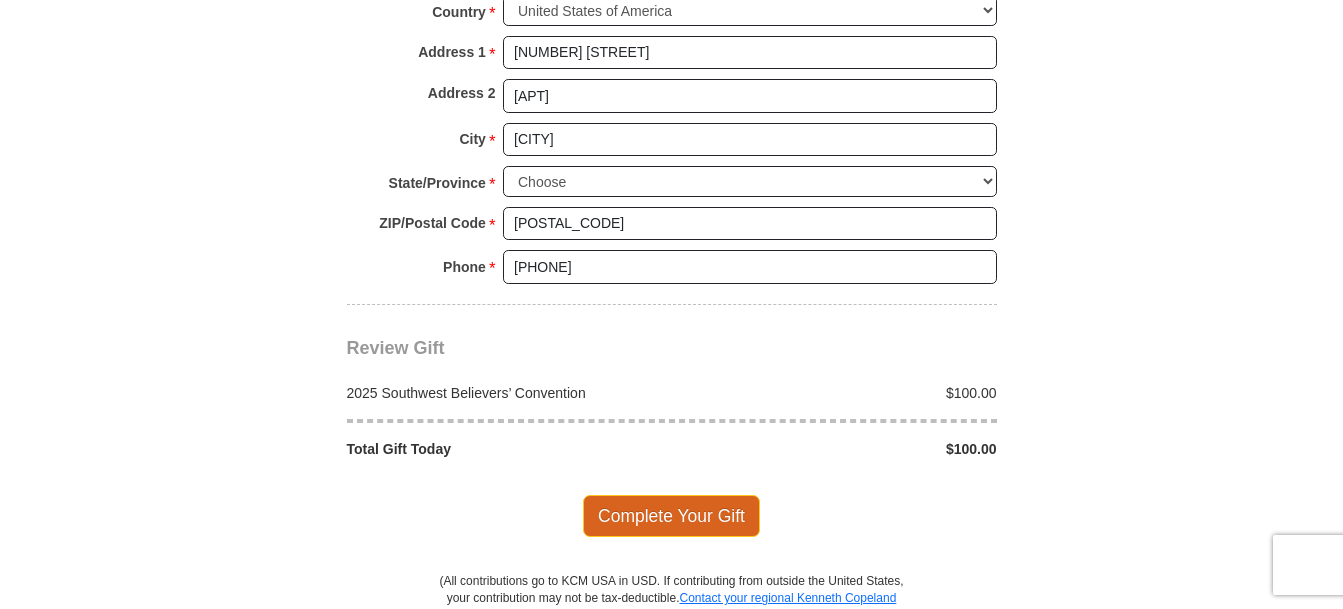 click on "Complete Your Gift" at bounding box center [671, 516] 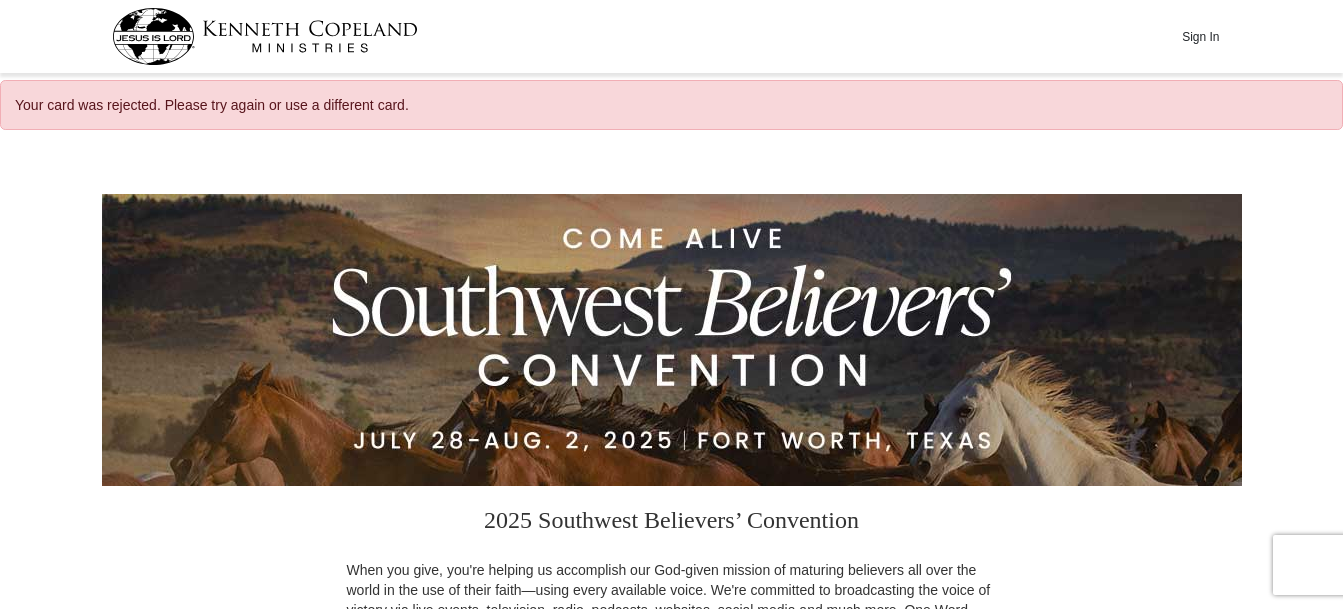 scroll, scrollTop: 0, scrollLeft: 0, axis: both 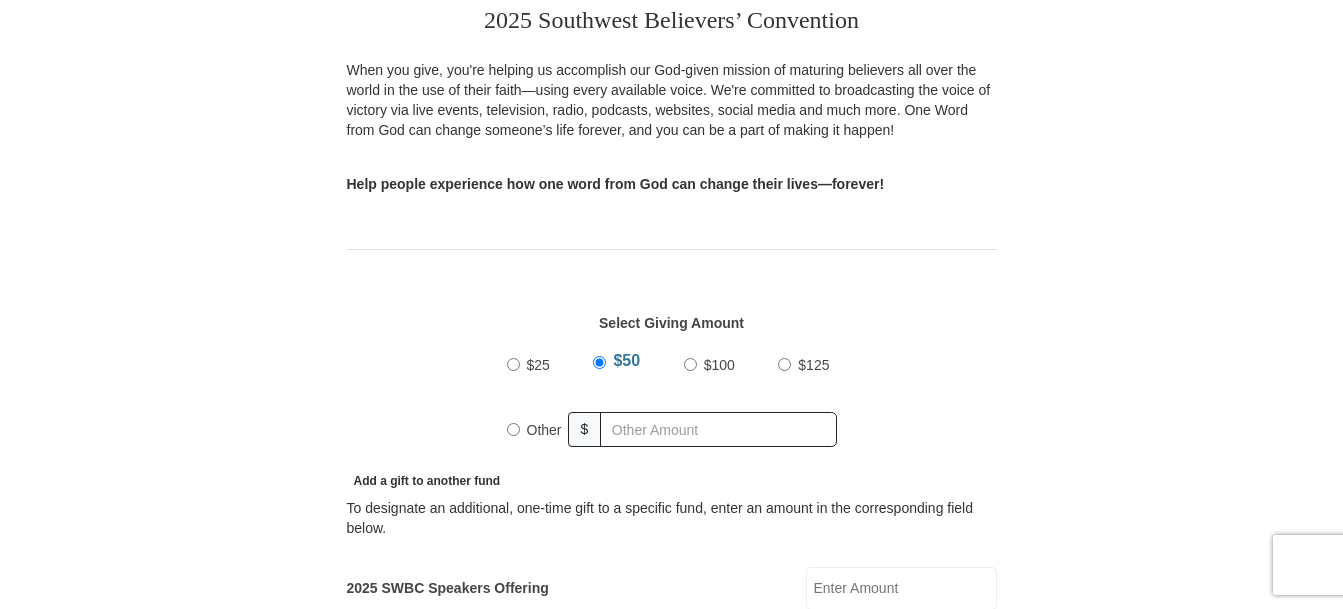 click on "$100" at bounding box center (690, 364) 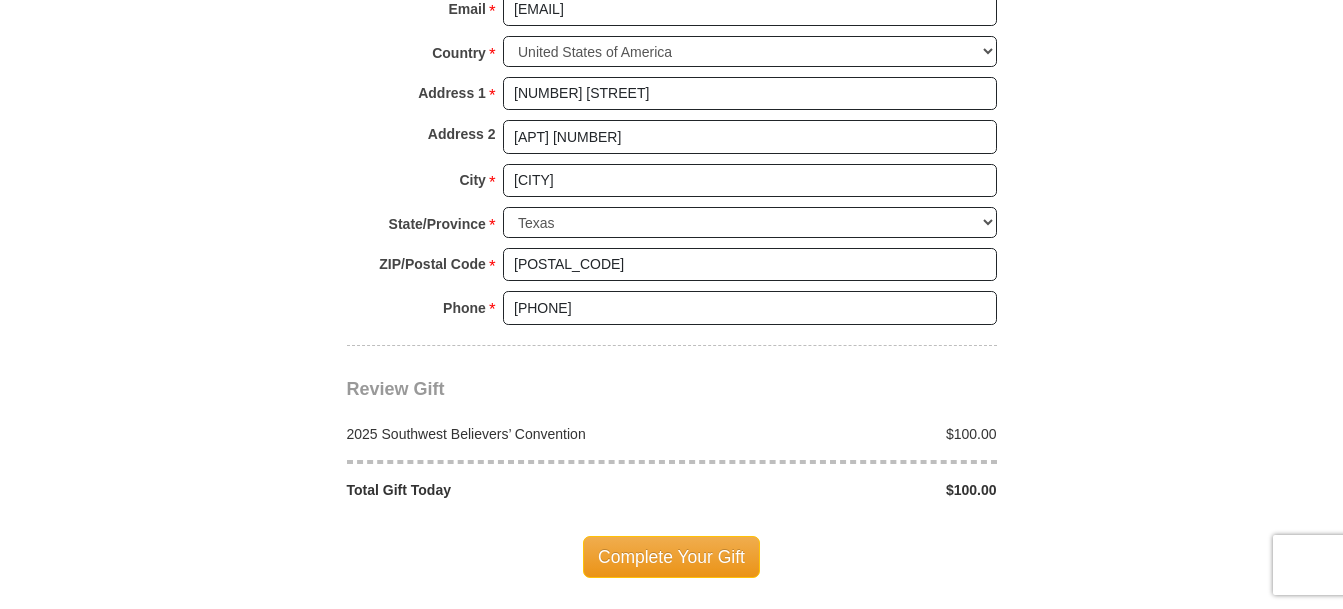 scroll, scrollTop: 1900, scrollLeft: 0, axis: vertical 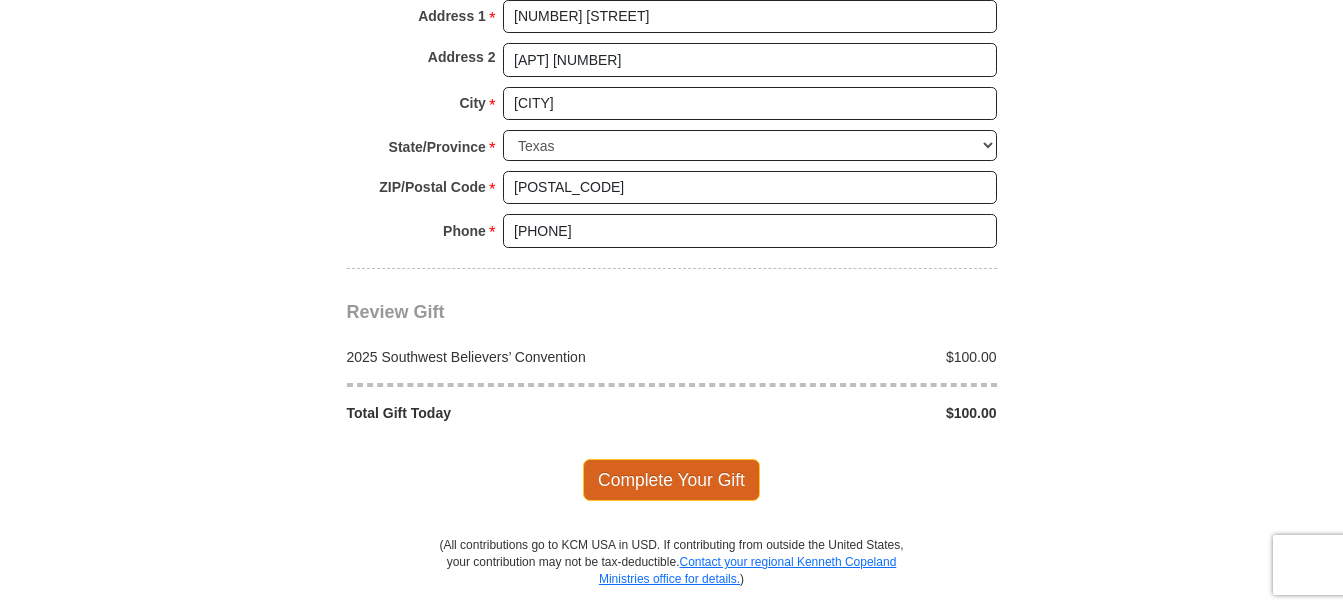 click on "Complete Your Gift" at bounding box center [671, 480] 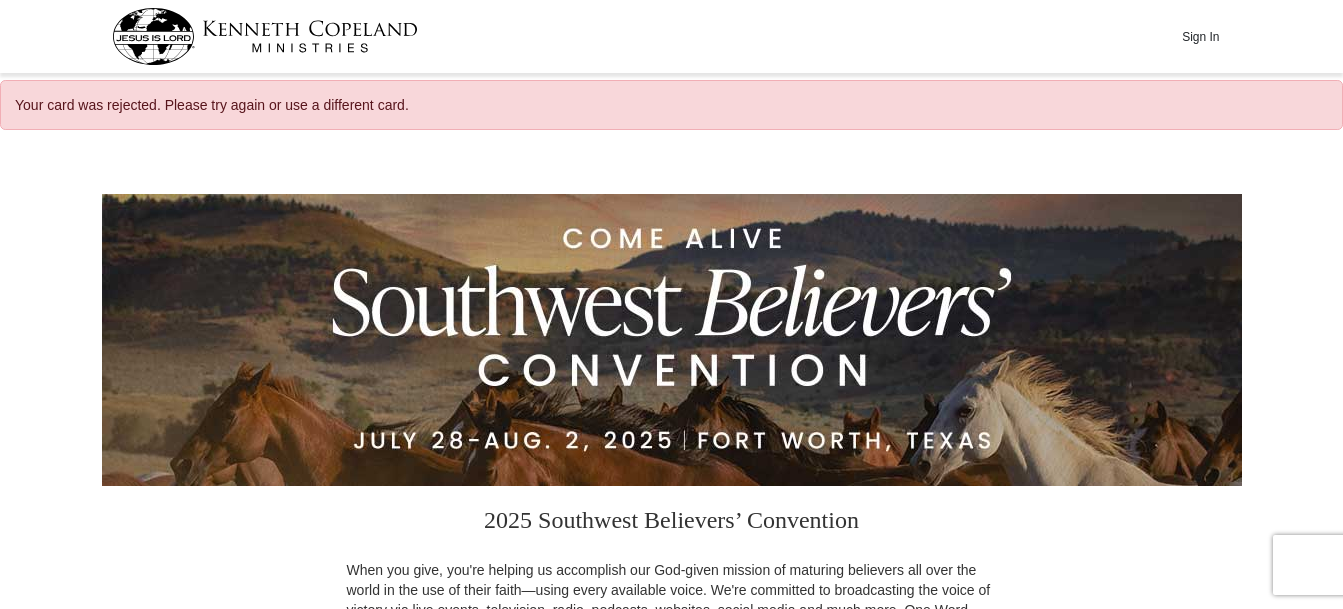 scroll, scrollTop: 0, scrollLeft: 0, axis: both 